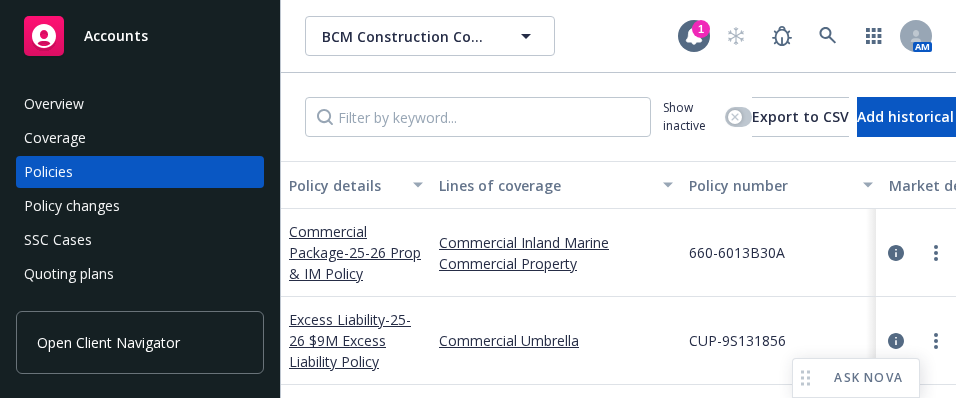 scroll, scrollTop: 0, scrollLeft: 0, axis: both 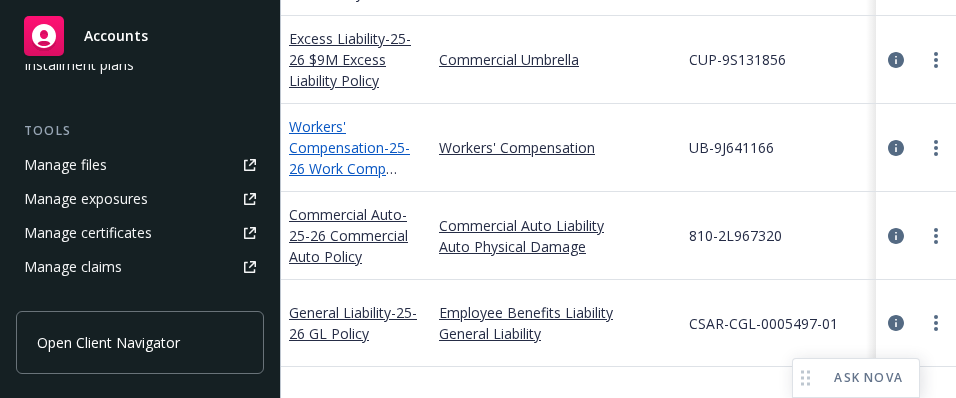 click on "-  25-26 Work Comp Policy" at bounding box center (349, 168) 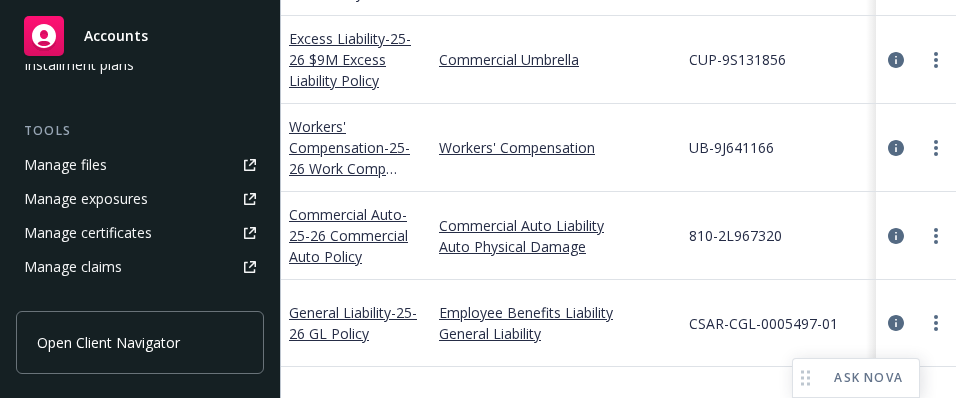scroll, scrollTop: 0, scrollLeft: 0, axis: both 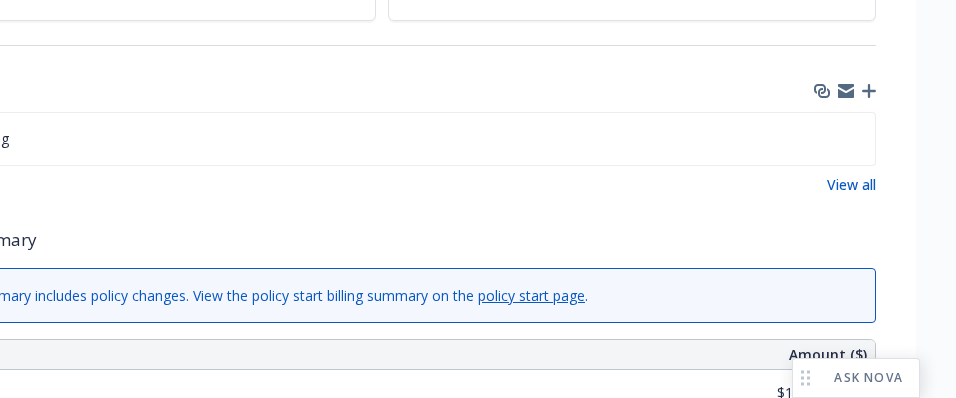 click on "Workers' Compensation   - 25-26 Work Comp Policy Add internal notes here... View claims View scheduled items View policy changes View coverage Files Policy Missing View all Billing summary Billing summary includes policy changes. View the policy start billing summary on the   policy start page . Amount ($) Premium $112,409.00 Surplus lines state tax $0.00 Surplus lines state fee $0.00 Misc taxes & fees $6,793.00 Carrier policy fee $0.00 Newfront fee / rebate $0.00 Wholesale fee $0.00 Inspection fee $0.00 Total $119,202.00 Billing method Direct Current coverage Workers' Compensation" at bounding box center [381, 384] 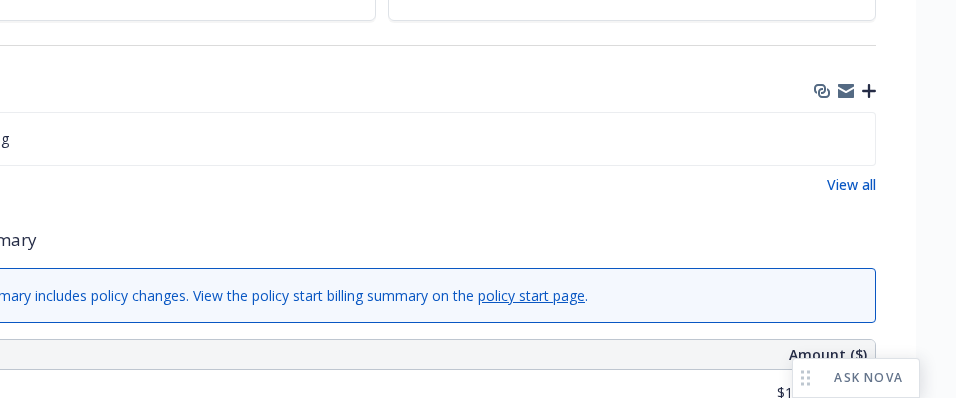 click 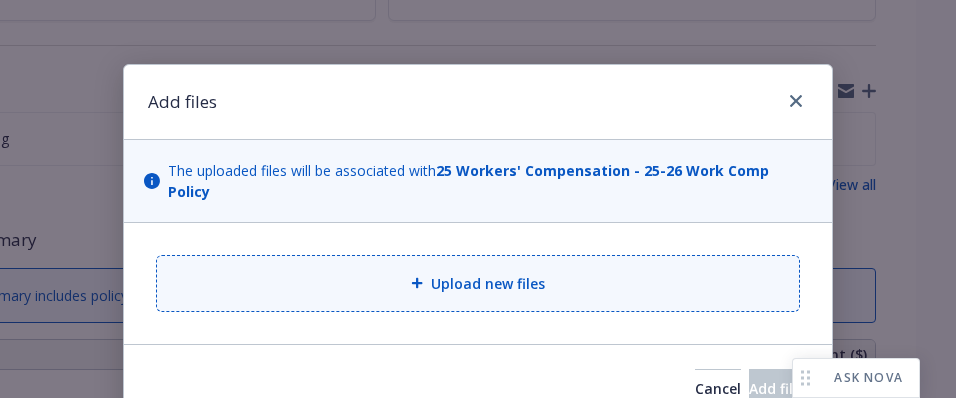 click on "Upload new files" at bounding box center [488, 283] 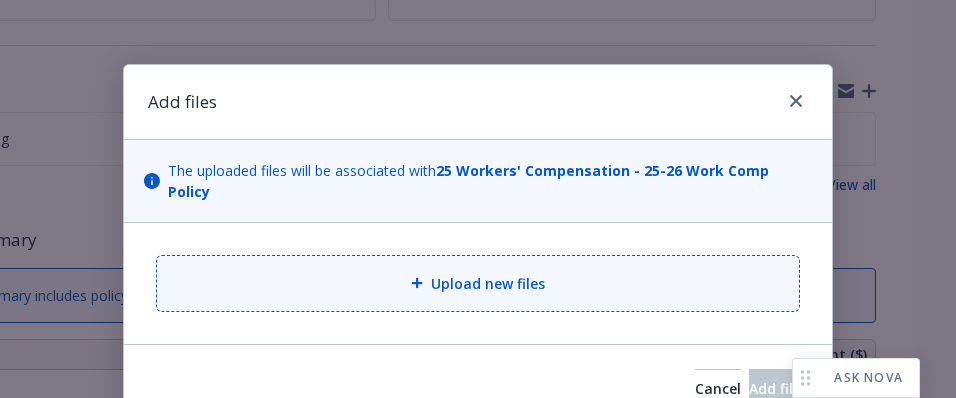 type on "x" 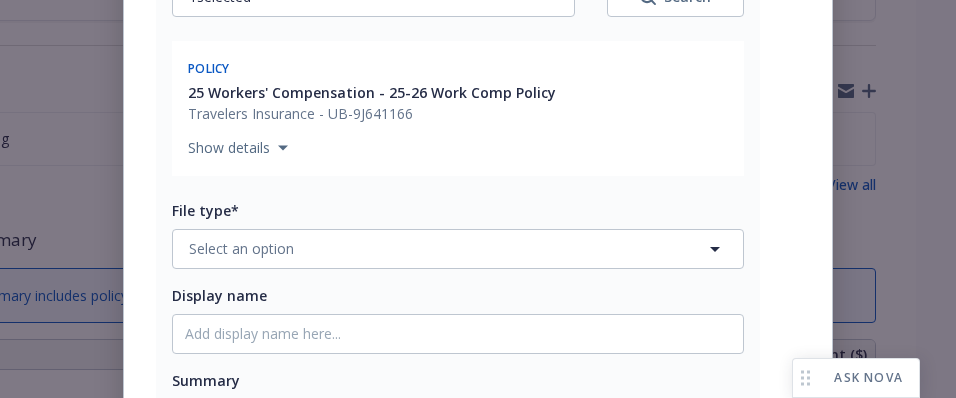 scroll, scrollTop: 379, scrollLeft: 0, axis: vertical 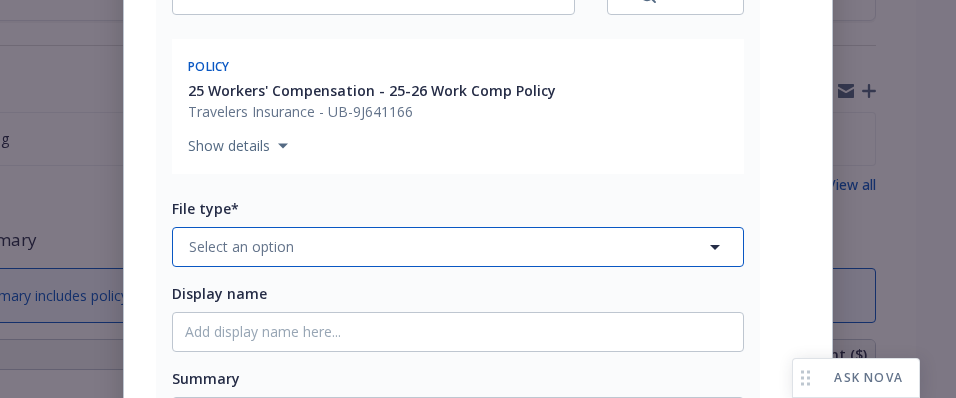 click on "Select an option" at bounding box center [458, 247] 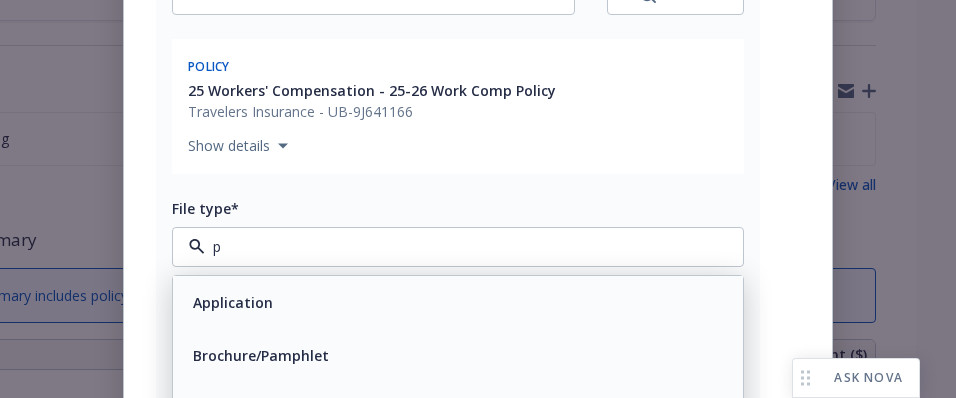 type on "po" 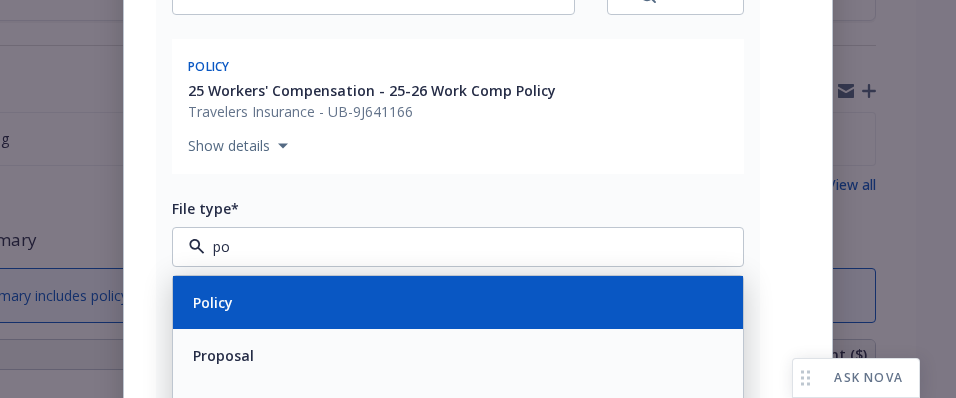 click on "Policy" at bounding box center [458, 302] 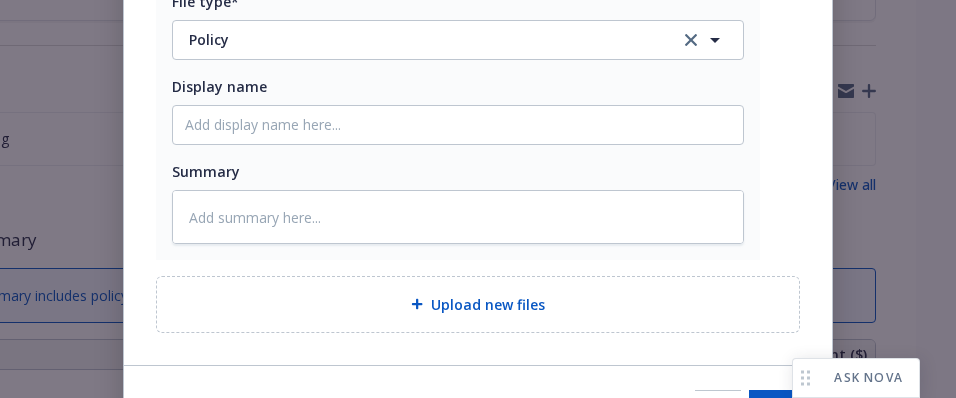 scroll, scrollTop: 588, scrollLeft: 0, axis: vertical 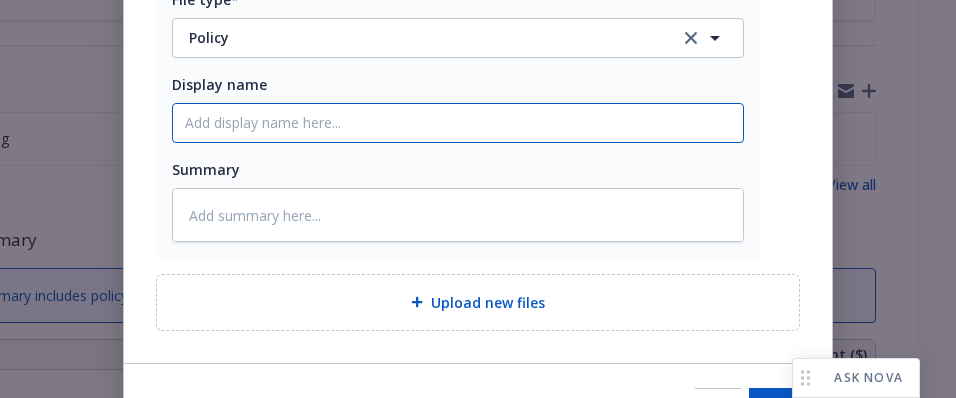 click on "Display name" at bounding box center (458, 123) 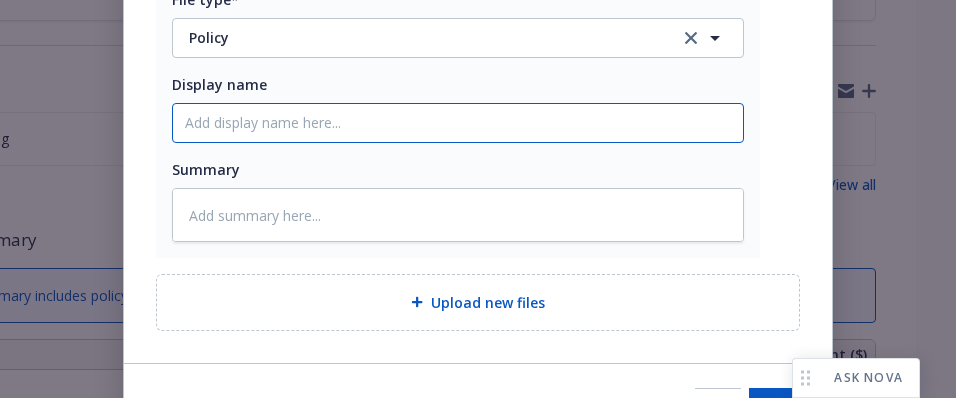 type on "x" 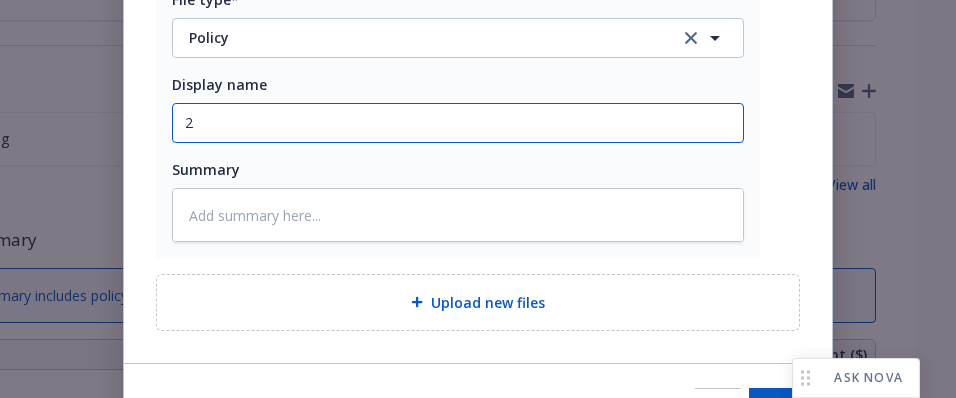 type on "x" 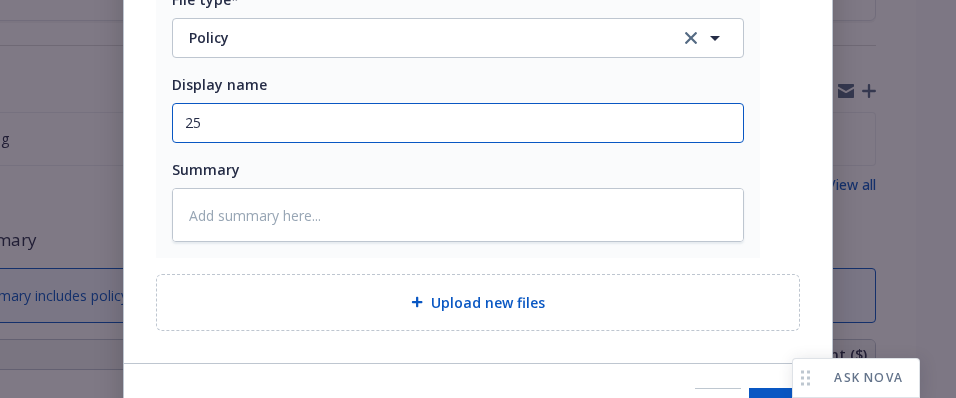 type on "x" 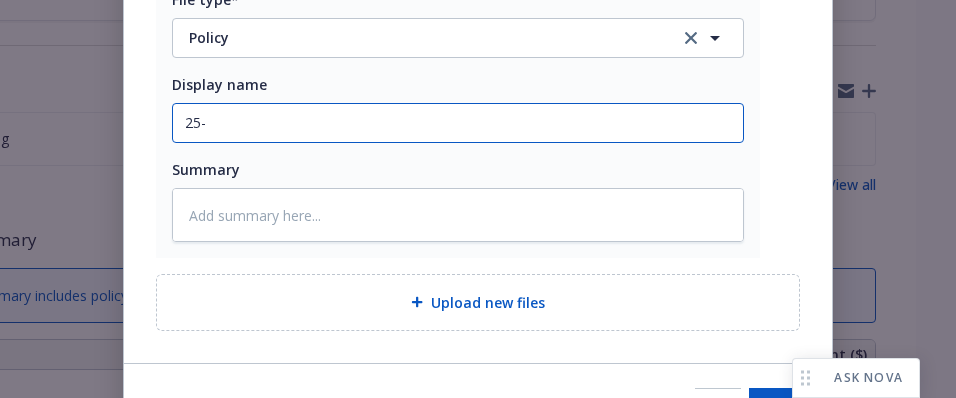 type on "25-2" 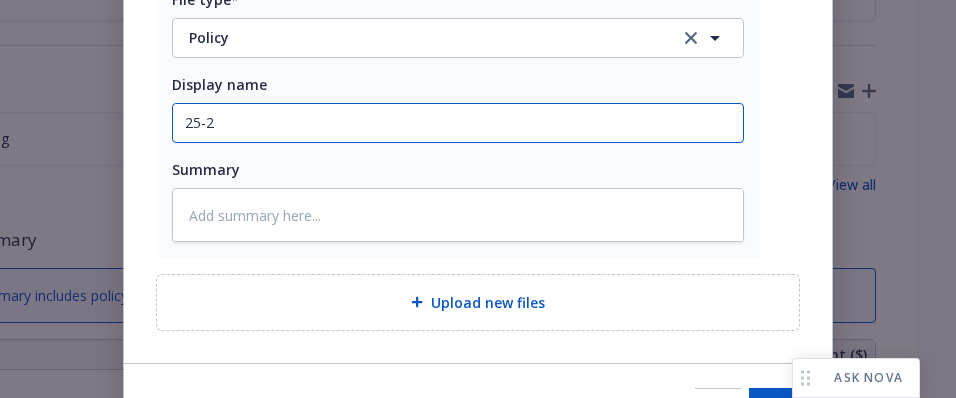 type on "x" 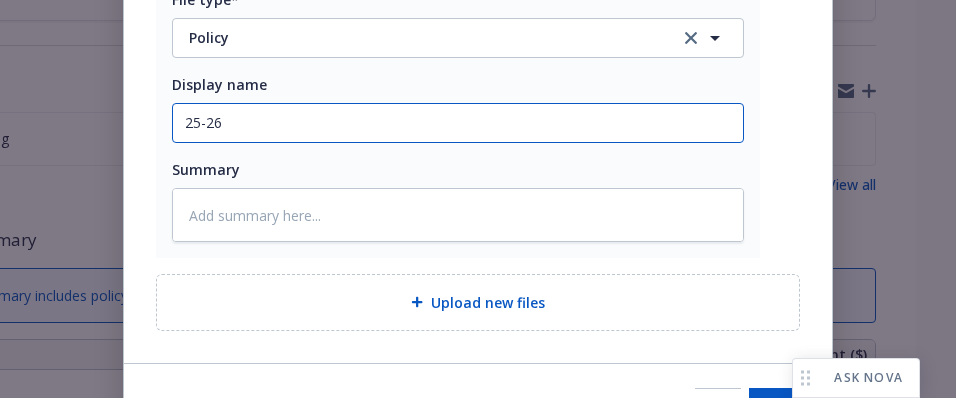 type on "x" 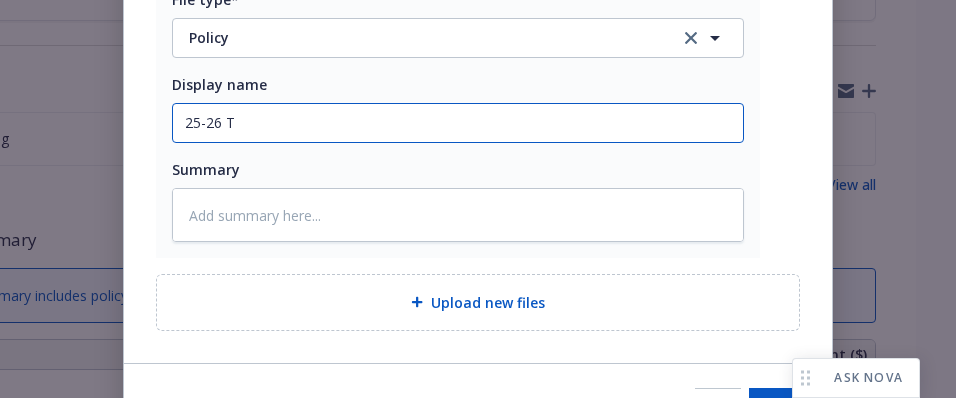 type on "x" 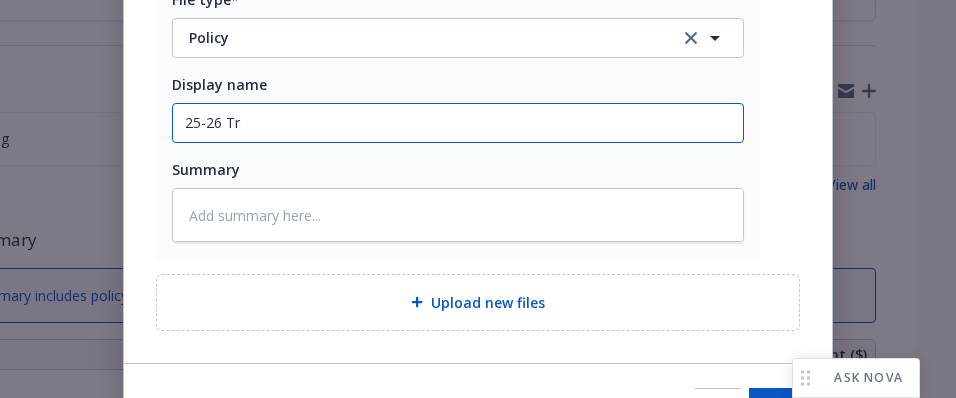 type on "x" 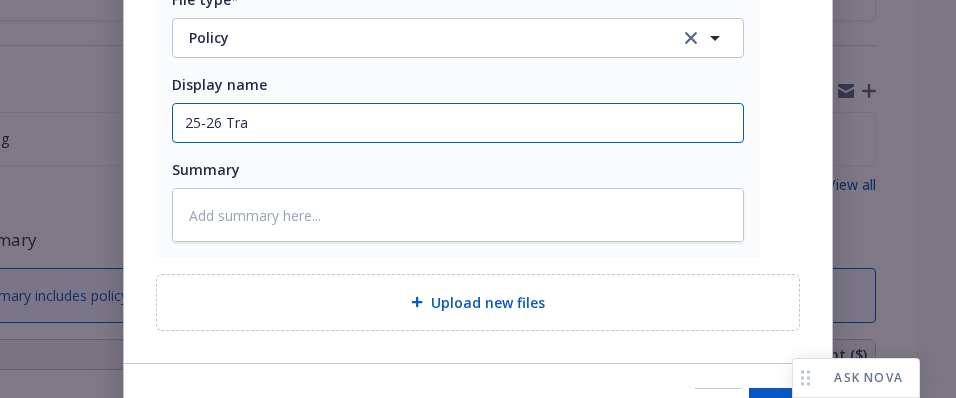 type on "x" 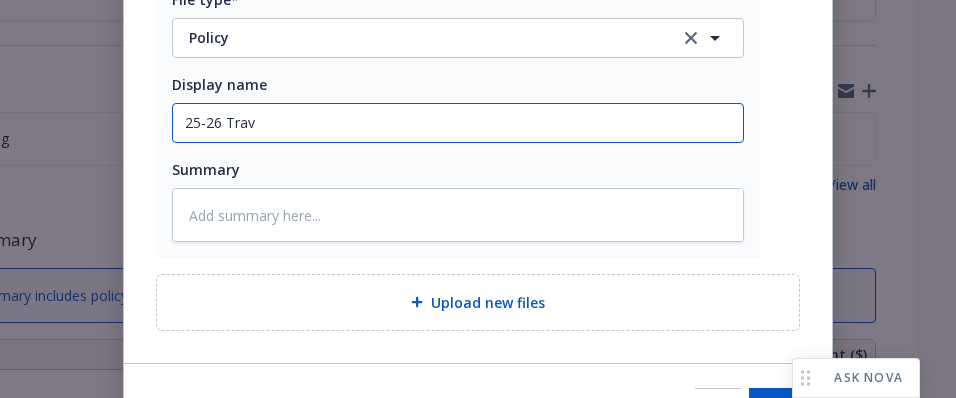 type on "x" 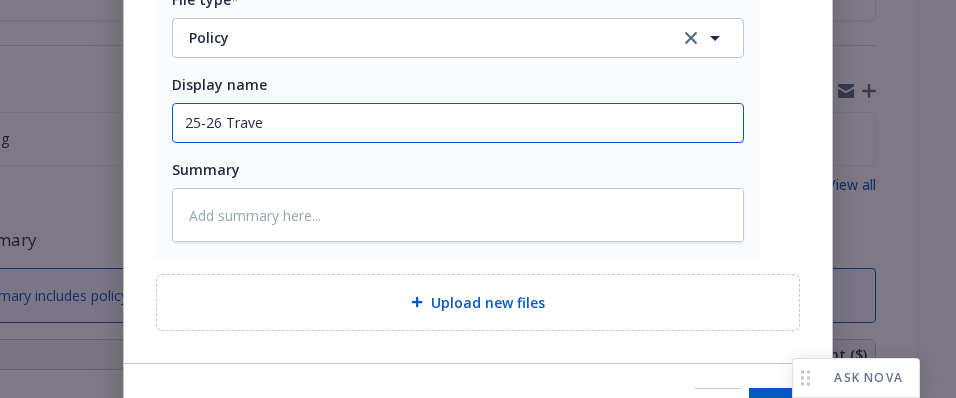 type on "25-26 Travel" 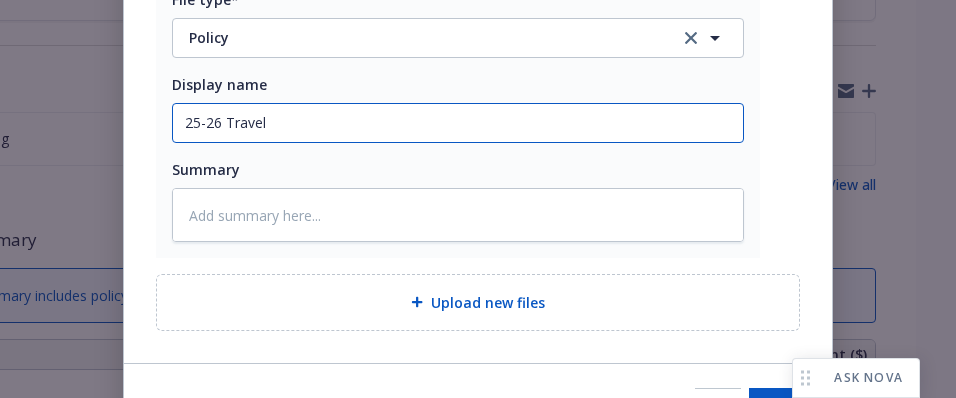 type on "x" 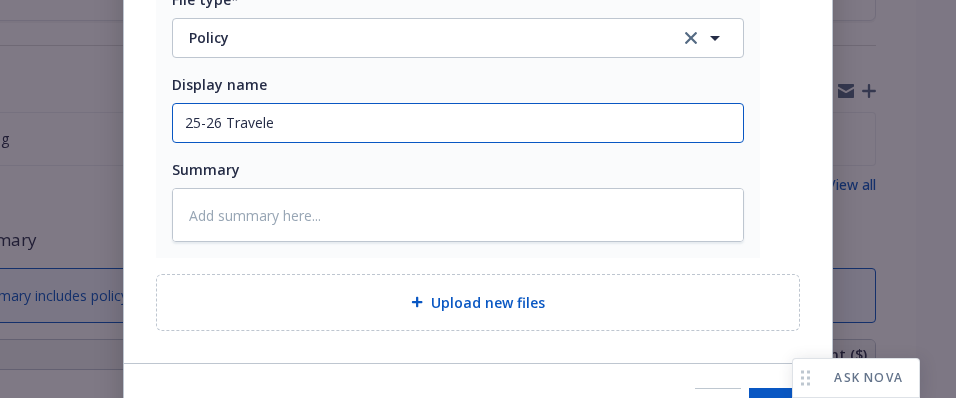 type on "x" 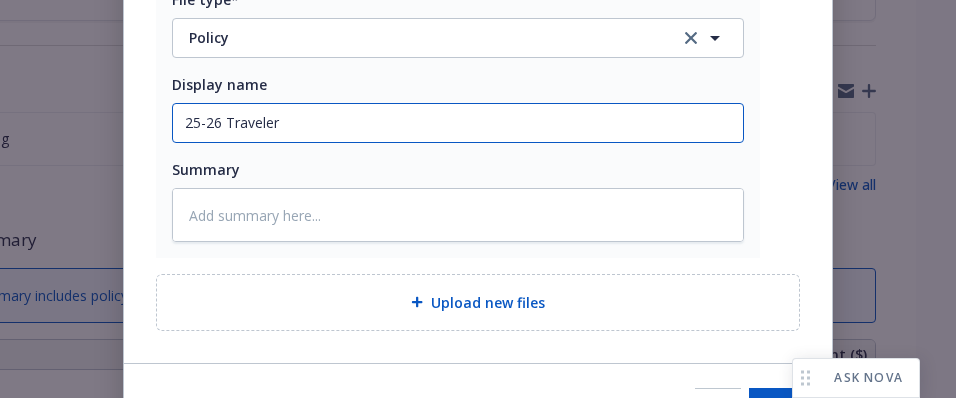 type on "x" 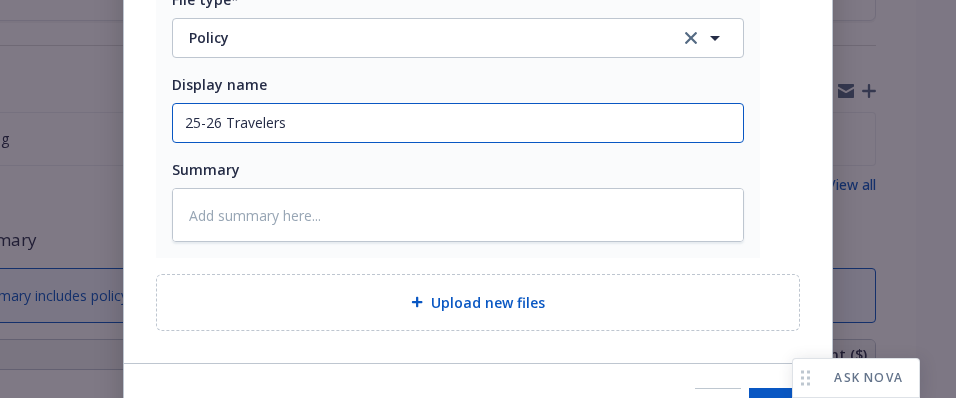 type on "x" 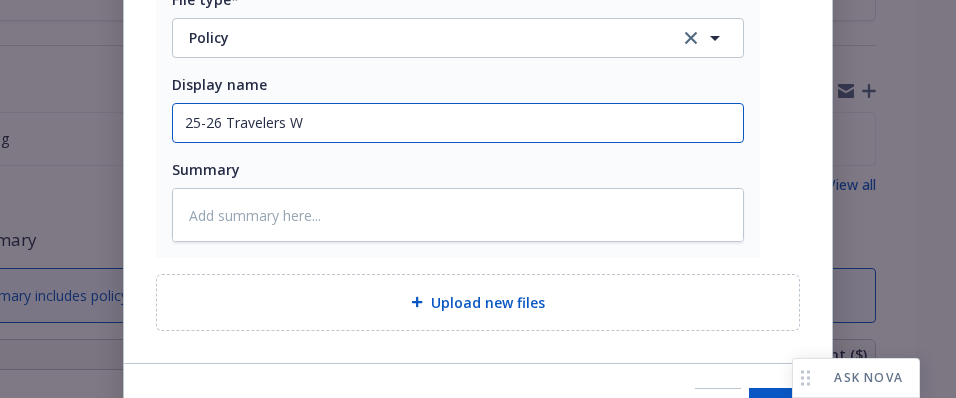 type on "x" 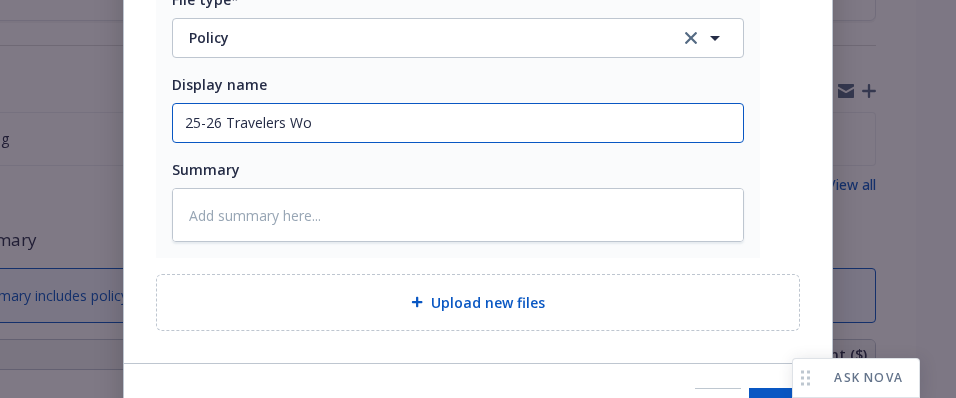 type on "x" 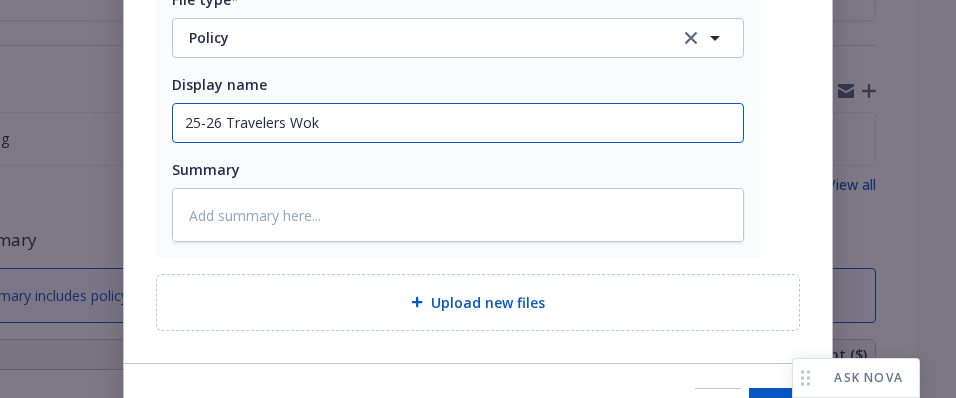 type on "x" 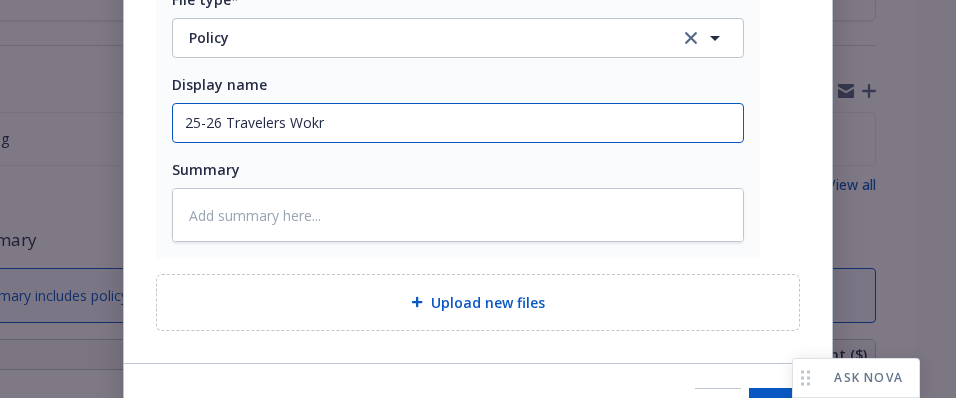 type on "x" 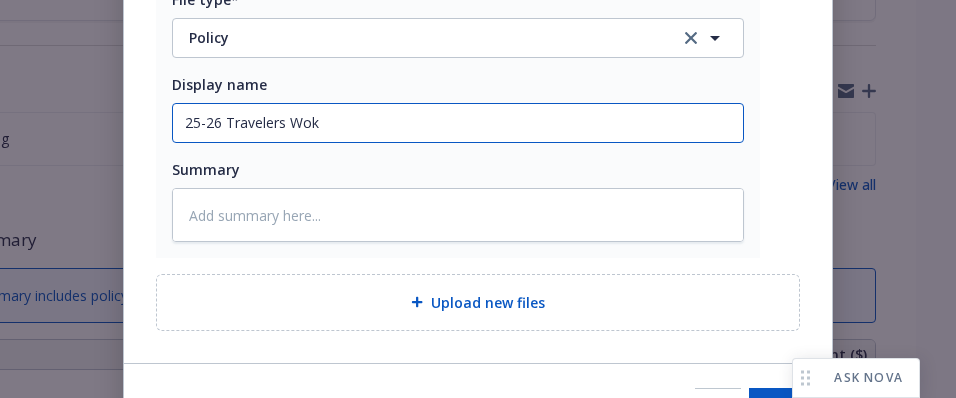 type on "x" 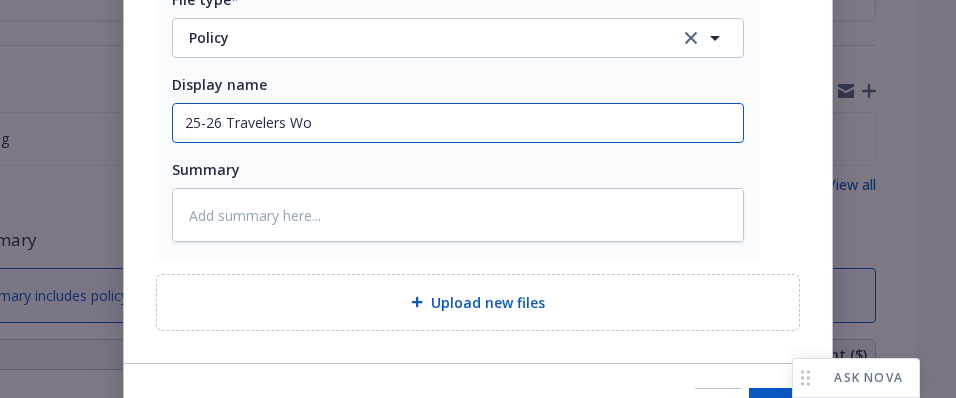 type on "x" 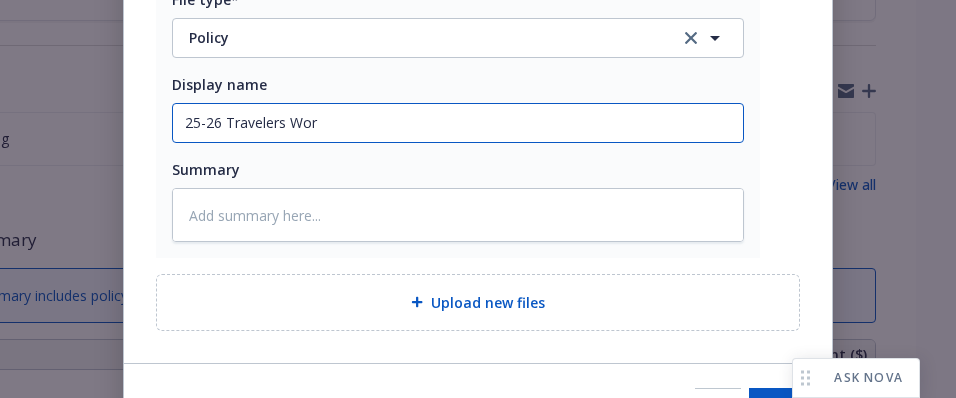 type on "x" 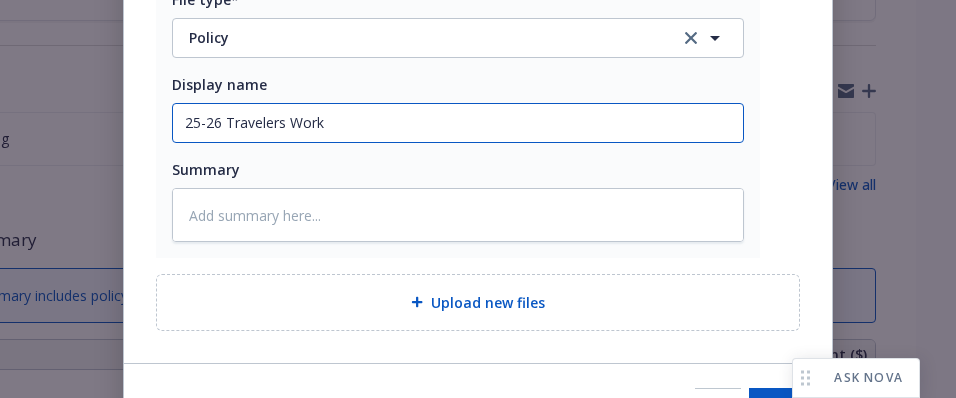 type on "x" 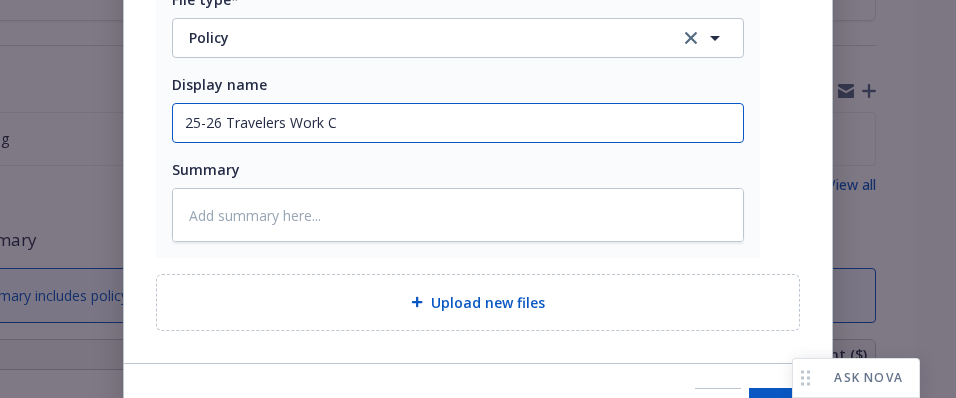 type on "x" 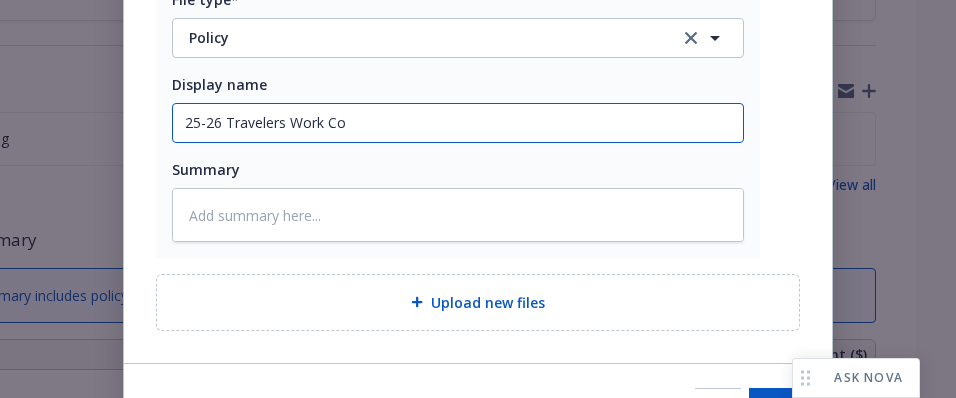 type on "25-26 Travelers Work Com" 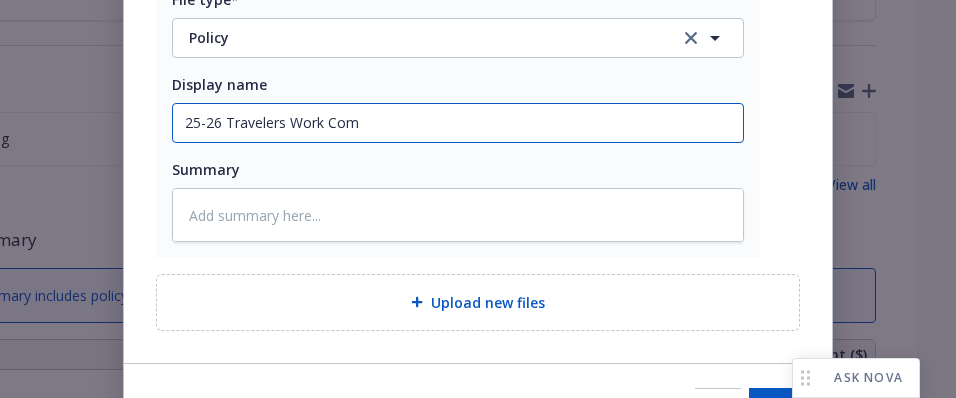 type on "x" 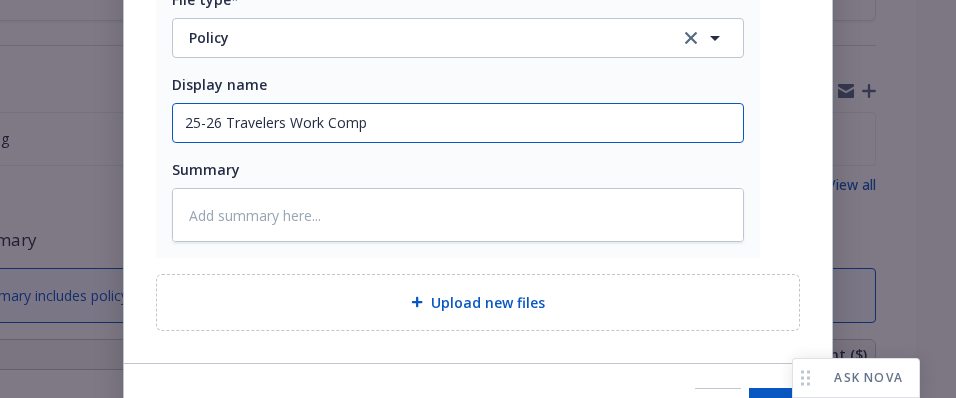 scroll, scrollTop: 683, scrollLeft: 0, axis: vertical 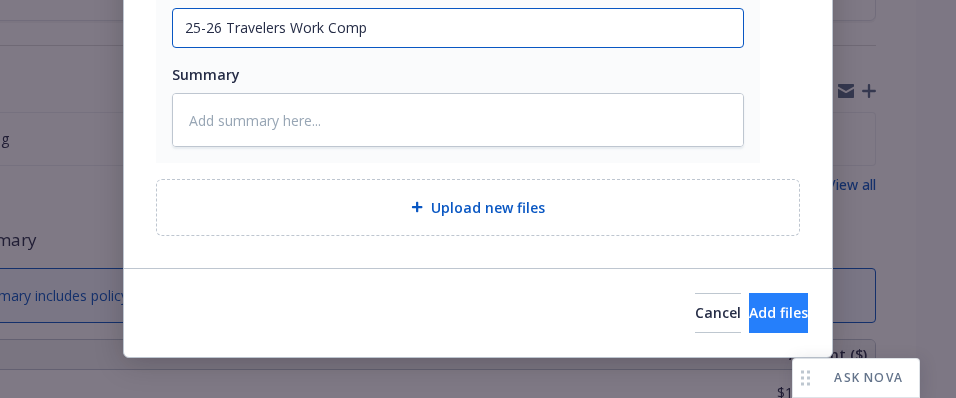 type on "25-26 Travelers Work Comp" 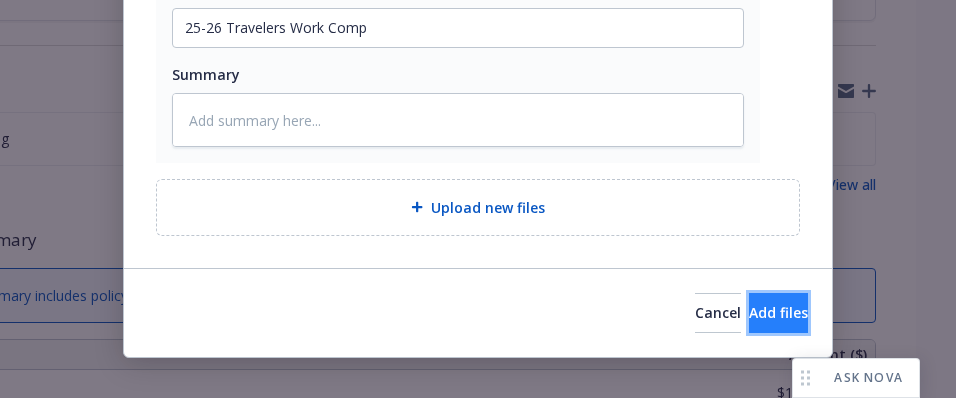 click on "Add files" at bounding box center (778, 313) 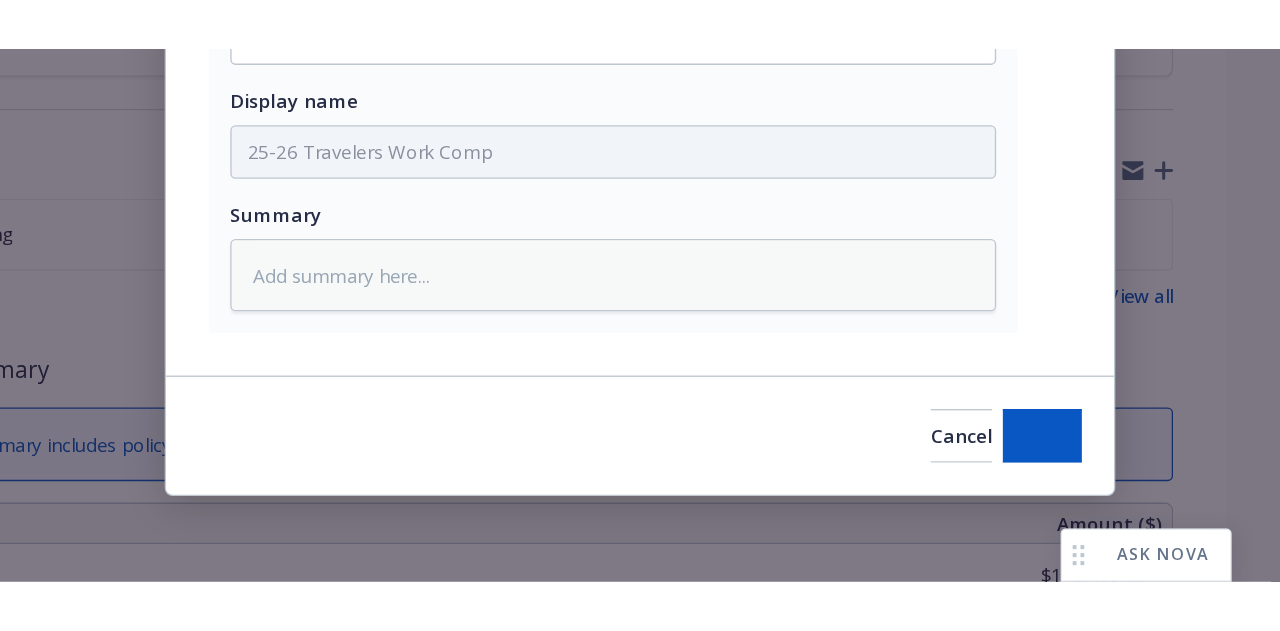 scroll, scrollTop: 611, scrollLeft: 0, axis: vertical 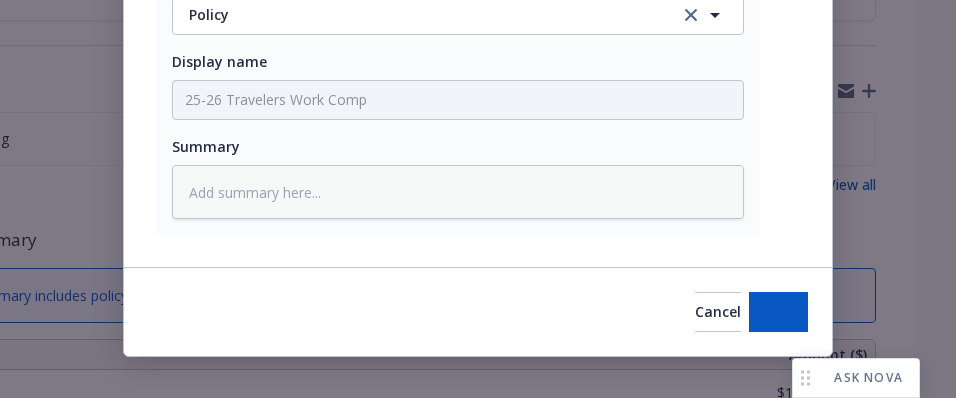 click on "Cancel Add files" at bounding box center [478, 311] 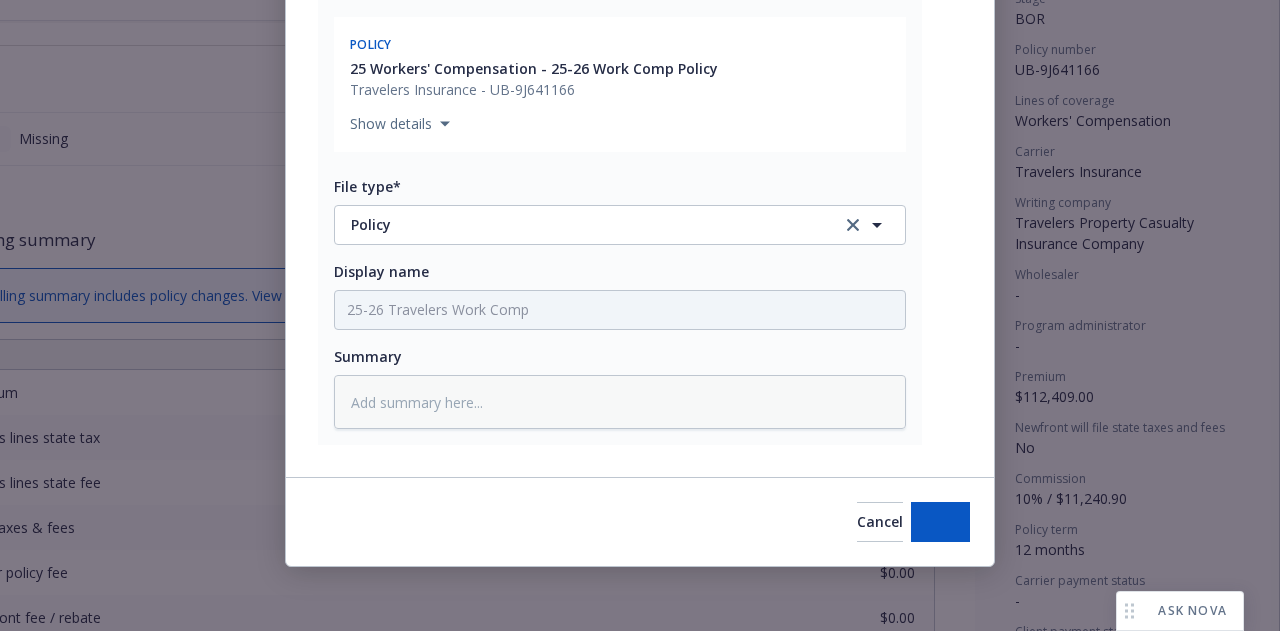 scroll, scrollTop: 480, scrollLeft: 110, axis: both 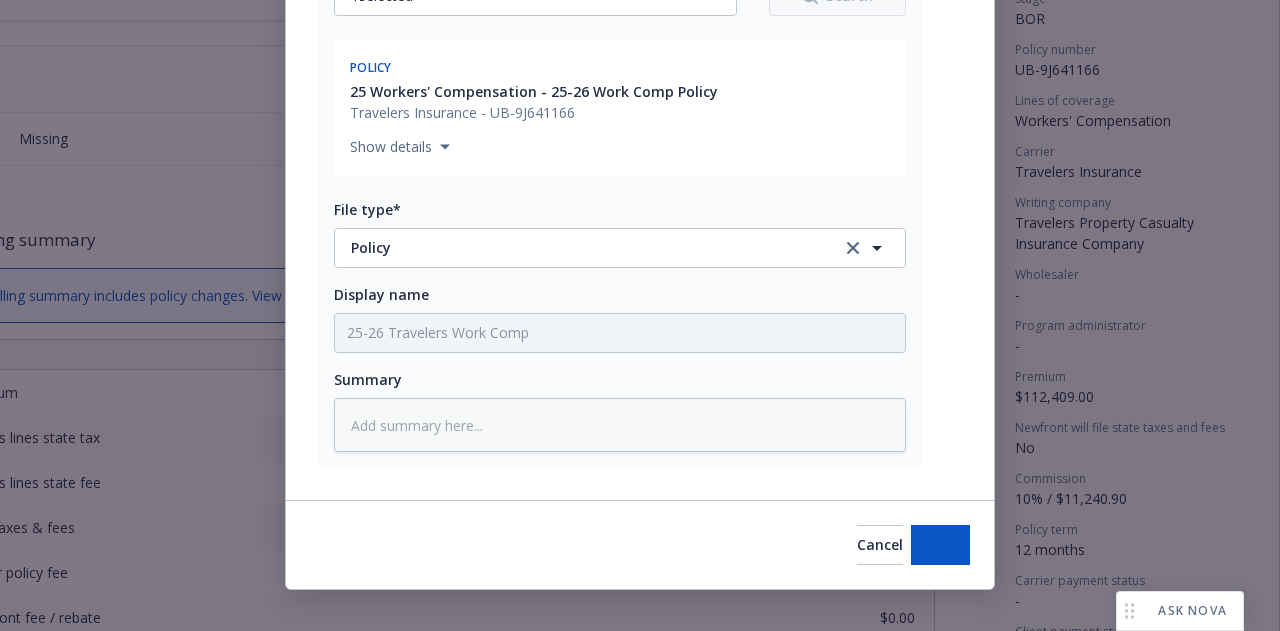 click on "Add files The uploaded files will be associated with  25 Workers' Compensation - 25-26 Work Comp Policy pdf 25-26 Travelers Work Comp Policy.pdf Uploading... Associations* 1  selected Search Policy 25 Workers' Compensation - 25-26 Work Comp Policy Travelers Insurance - UB-9J641166 Show details   File type* Policy Policy Display name 25-26 Travelers Work Comp Summary Cancel Add files" at bounding box center (640, 315) 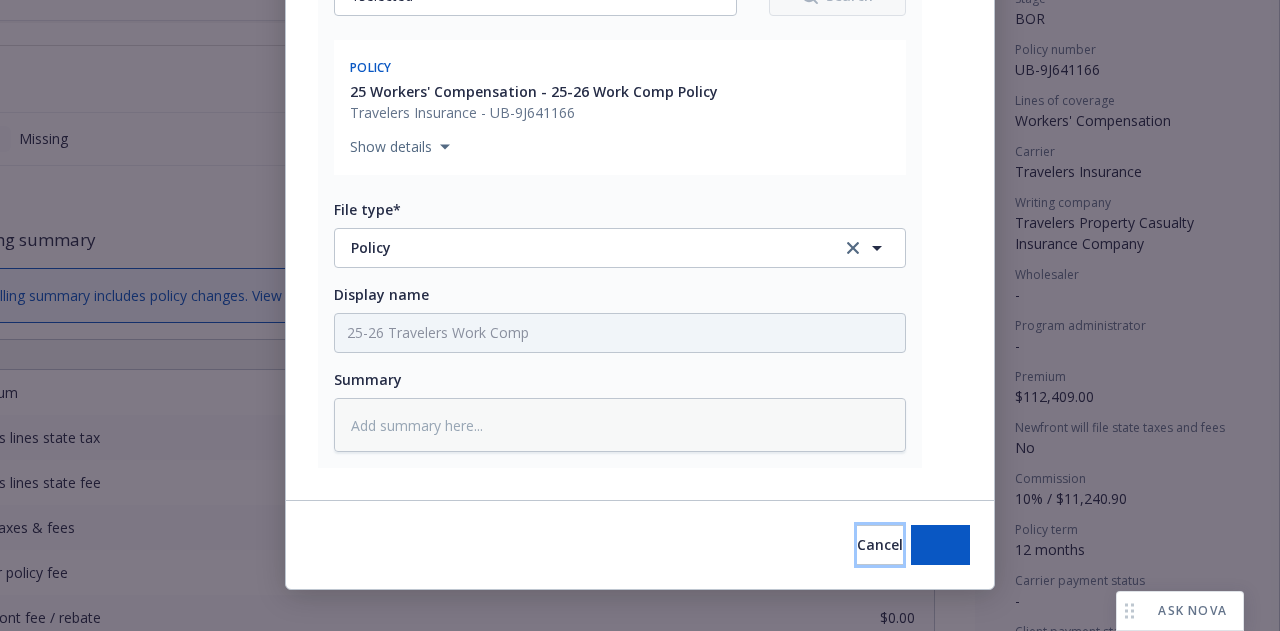 drag, startPoint x: 739, startPoint y: 525, endPoint x: 971, endPoint y: 678, distance: 277.90826 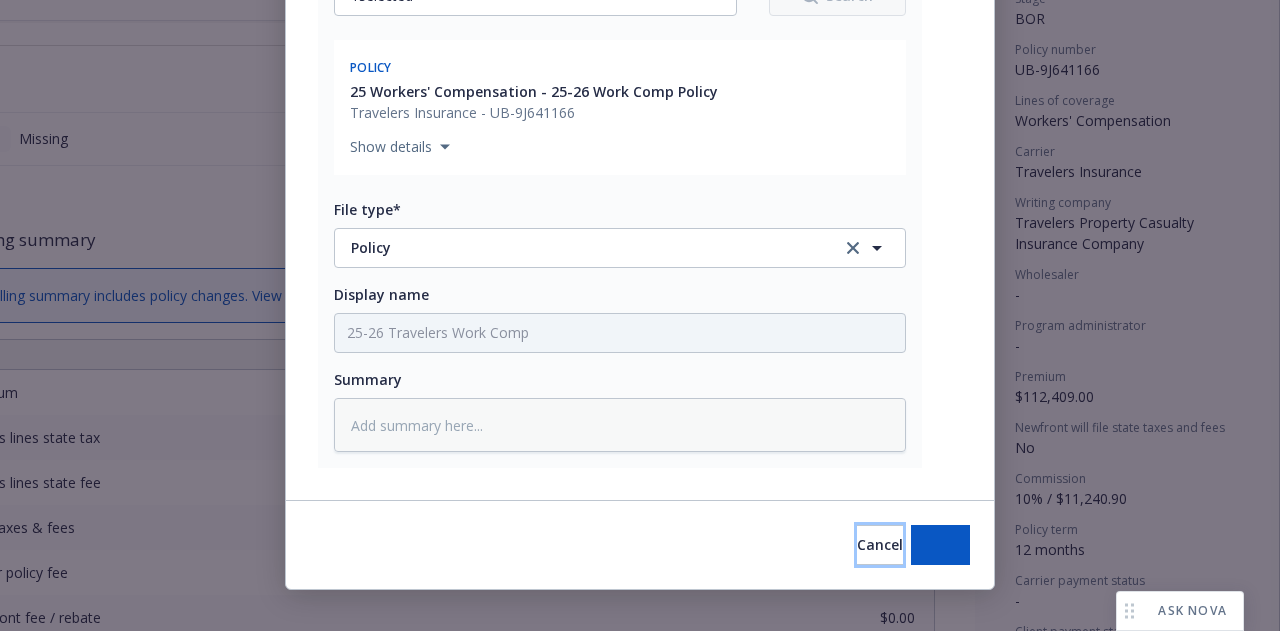 click on "Accounts Overview Coverage Policies Policy changes SSC Cases Quoting plans Contacts Contract review Coverage gap analysis Billing Invoices Billing updates Account charges Installment plans Tools Manage files Manage exposures Manage certificates Manage claims Manage BORs Summary of insurance Analytics hub Loss summary generator Account settings Service team Sales relationships Related accounts Client navigator features Client access Open Client Navigator BCM Construction Company, Inc. BCM Construction Company, Inc.  1 AM Show inactive Export to CSV Add historical policy Add BOR policy Policy details Lines of coverage Policy number Market details Effective date Expiration date Premium Billing method Stage Status Service team leaders Commercial Package  -  25-26 Prop & IM Policy Commercial Inland Marine Commercial Property 660-6013B30A Travelers Property Casualty Insurance Company, Travelers Insurance Show all 01/01/2025 01/01/2026 $20,763.00 Direct BOR Active Kat O'Bryan AC Stephanie Weinmann AM 1 more  -  BOR" at bounding box center (640, 315) 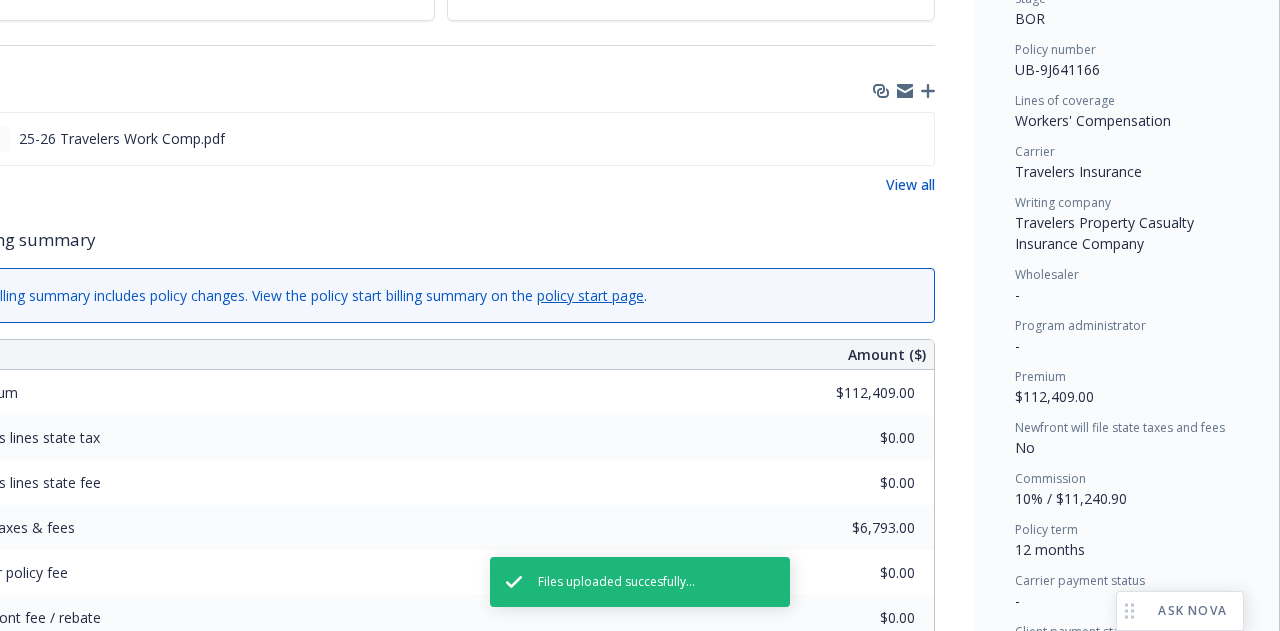 click on "Surplus lines state tax $0.00" at bounding box center [440, 437] 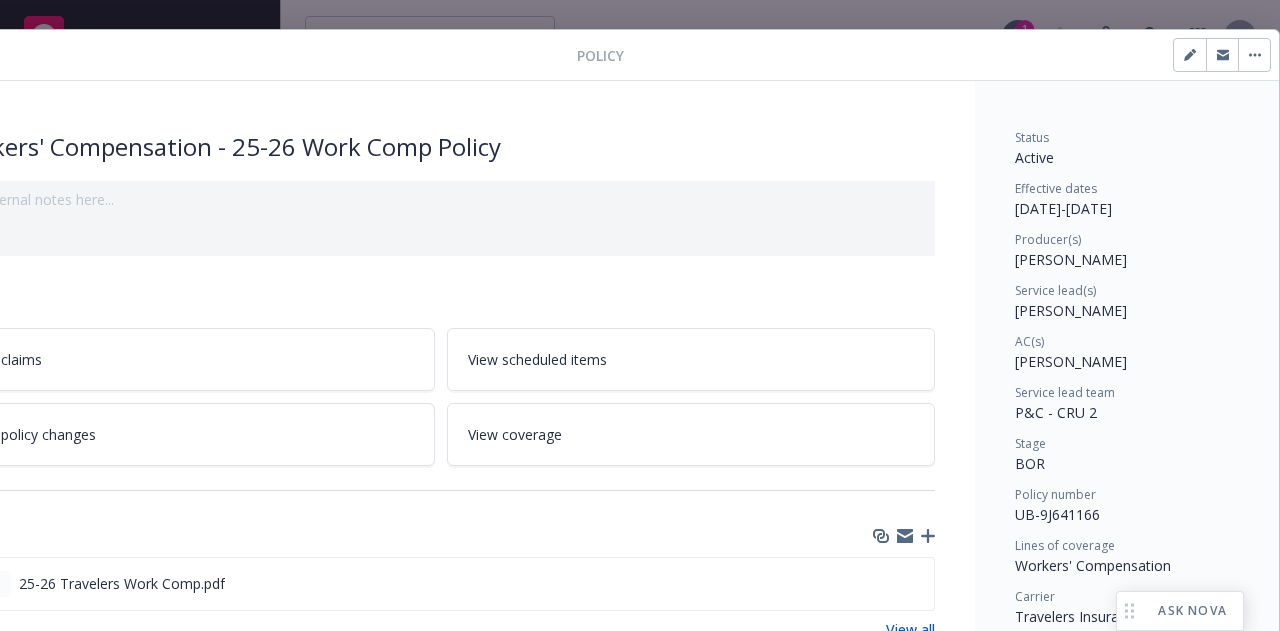 scroll, scrollTop: 33, scrollLeft: 110, axis: both 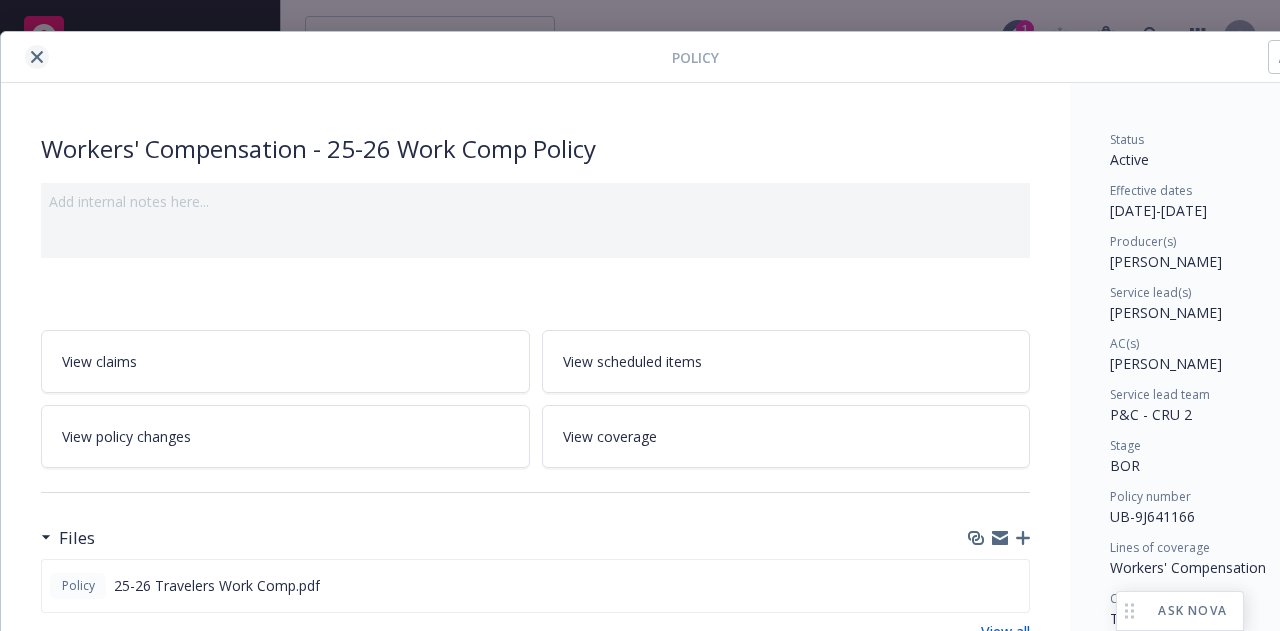 click 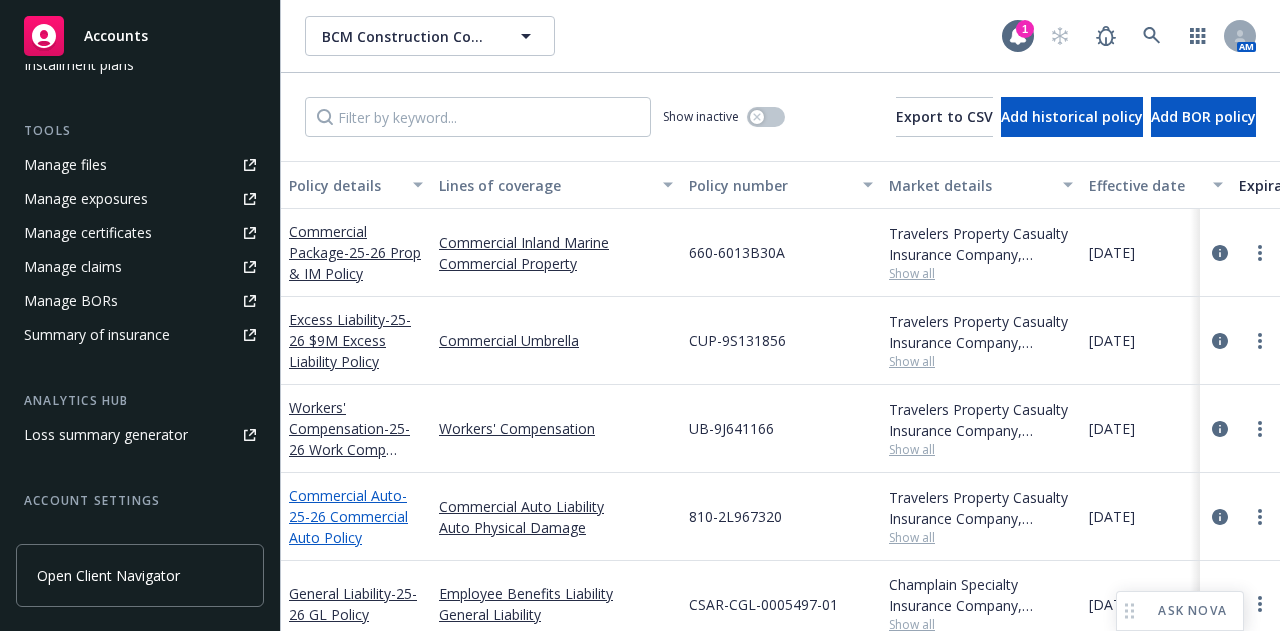 click on "-  25-26 Commercial Auto Policy" at bounding box center (348, 516) 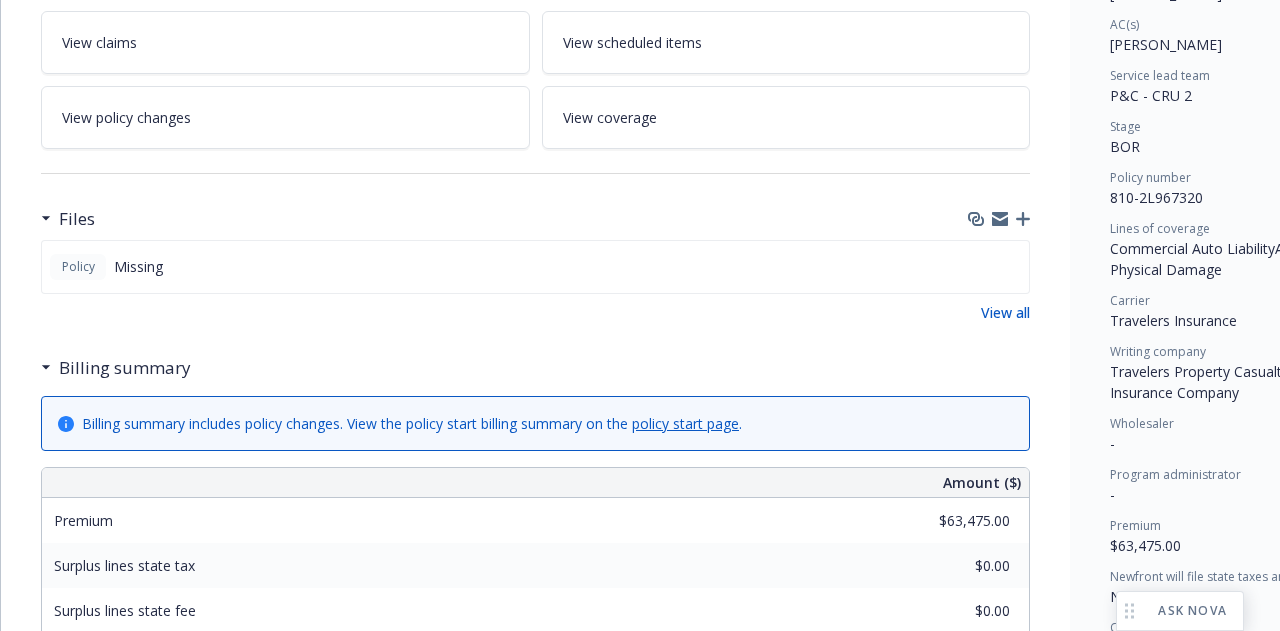 scroll, scrollTop: 344, scrollLeft: 0, axis: vertical 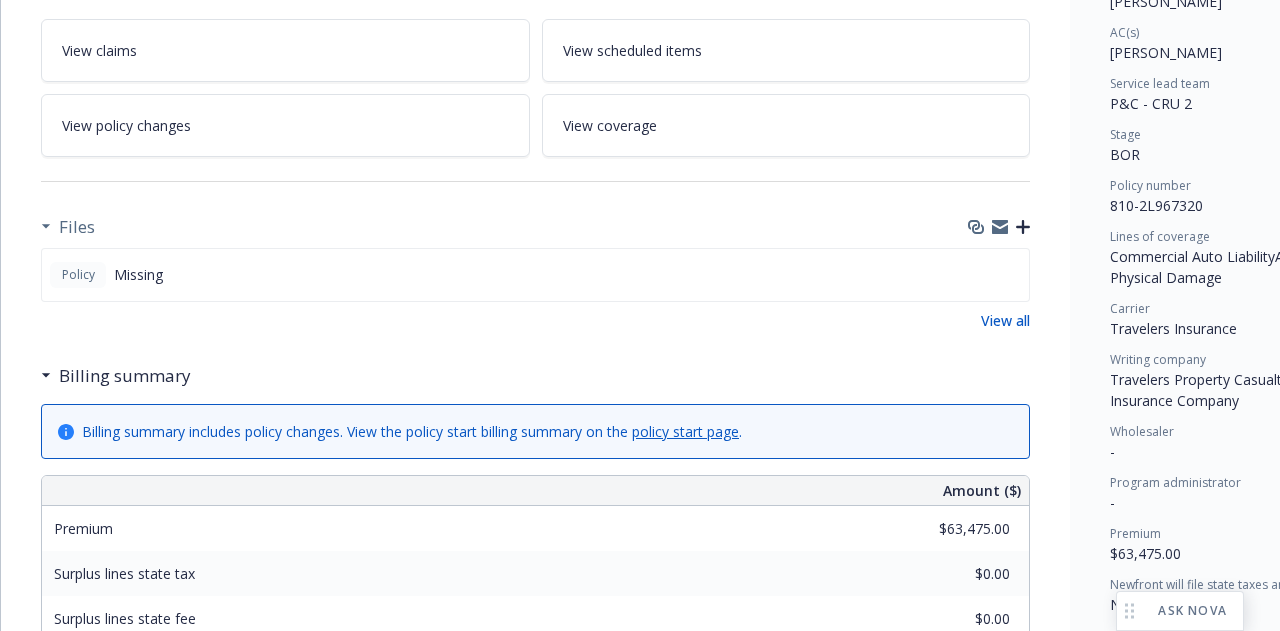 click 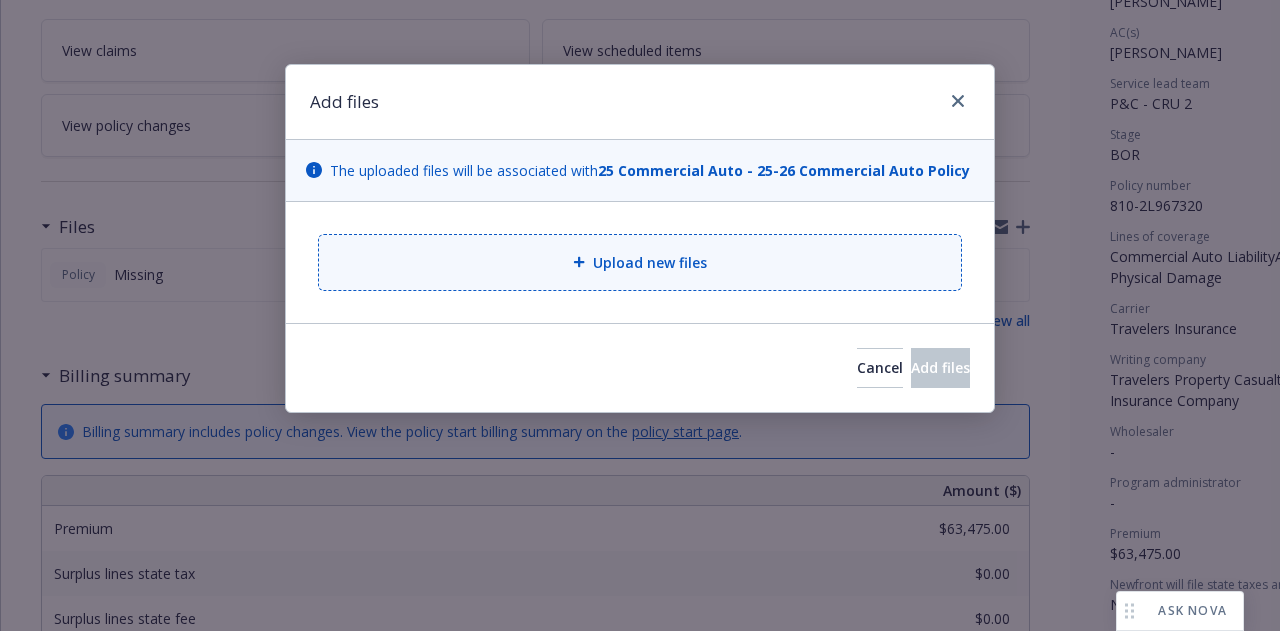 click on "Upload new files" at bounding box center [640, 262] 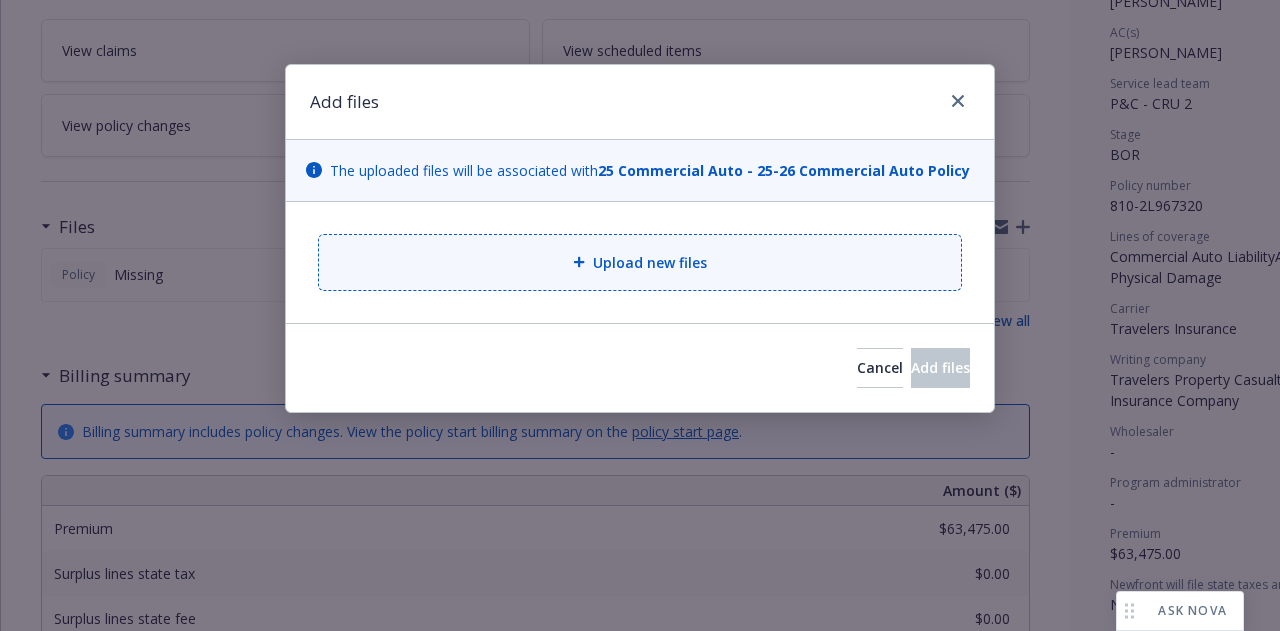 type on "x" 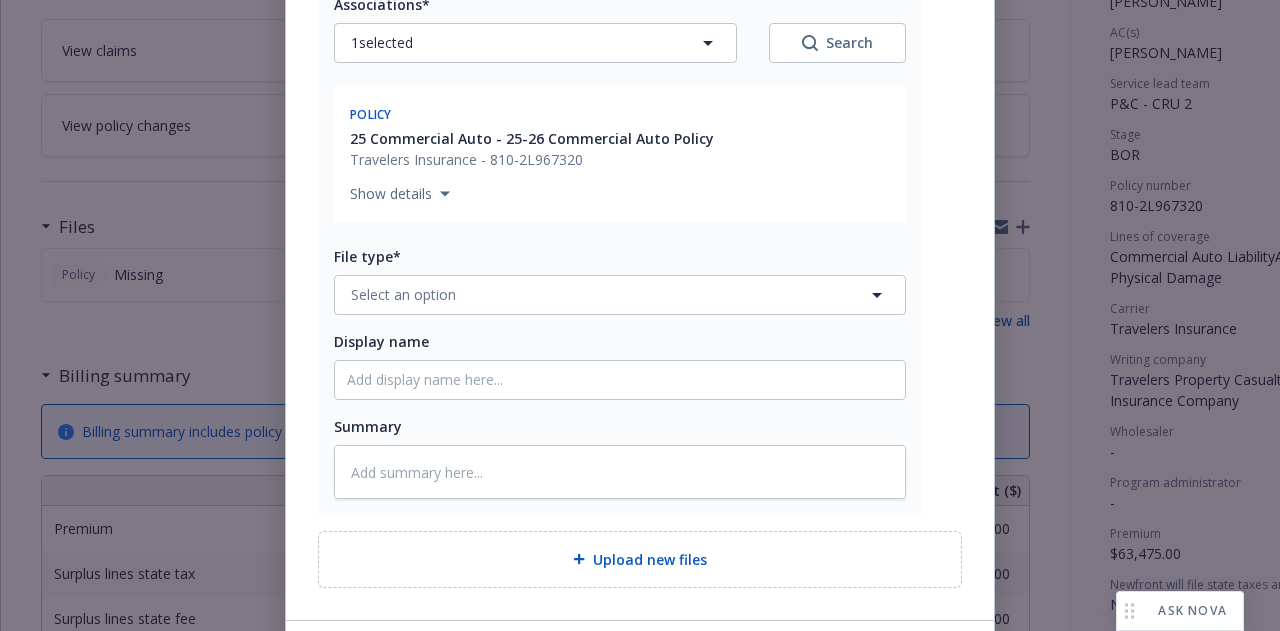 scroll, scrollTop: 311, scrollLeft: 0, axis: vertical 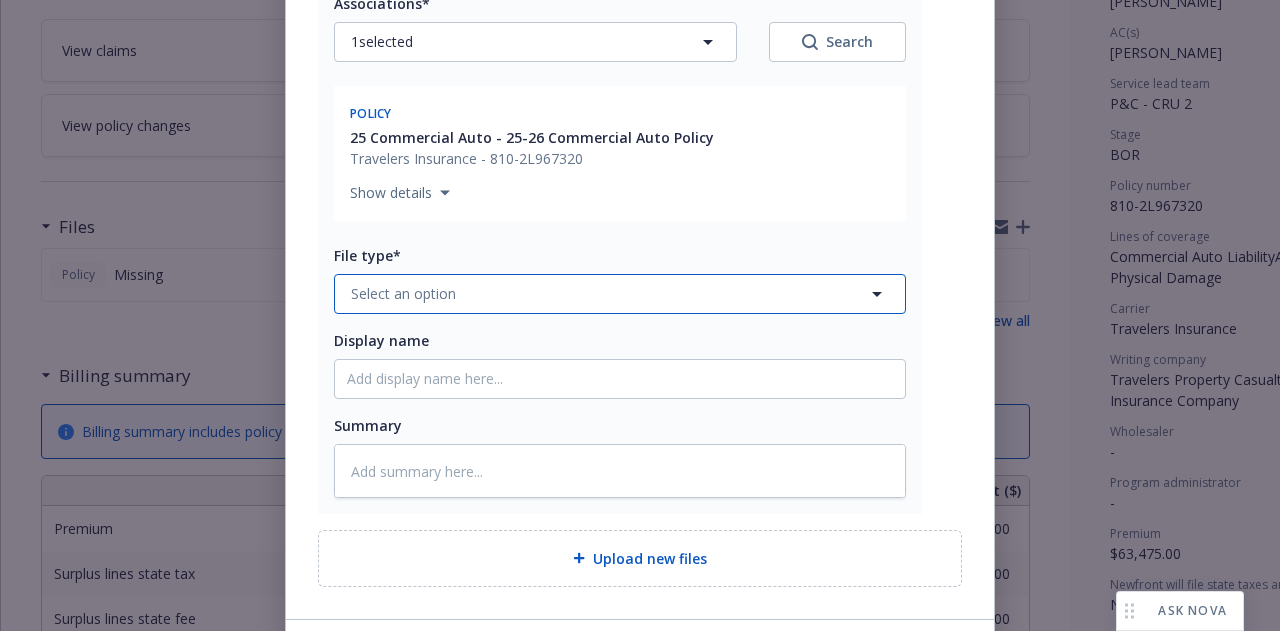 click on "Select an option" at bounding box center (620, 294) 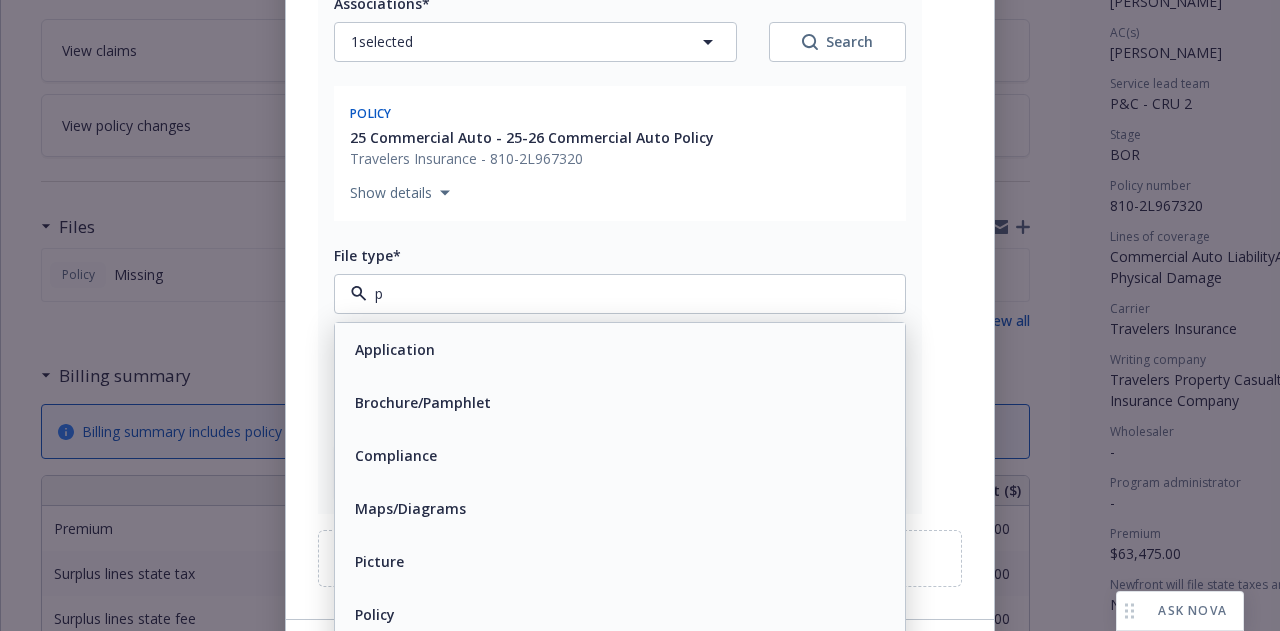 type on "po" 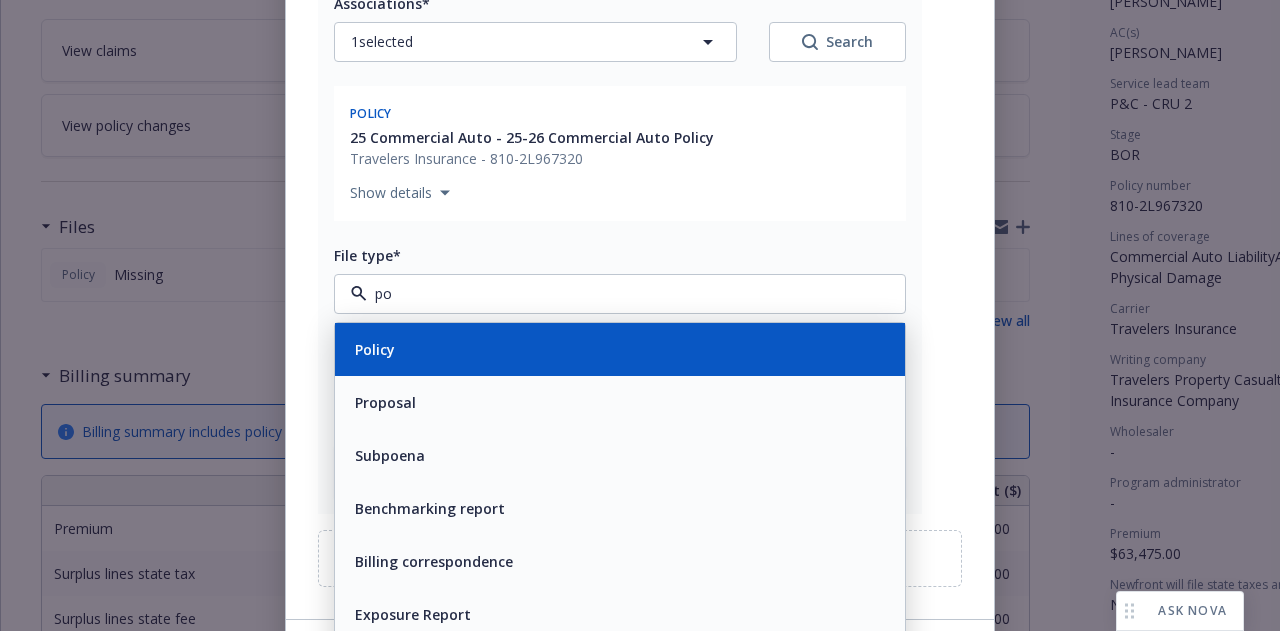 click on "Policy" at bounding box center [620, 349] 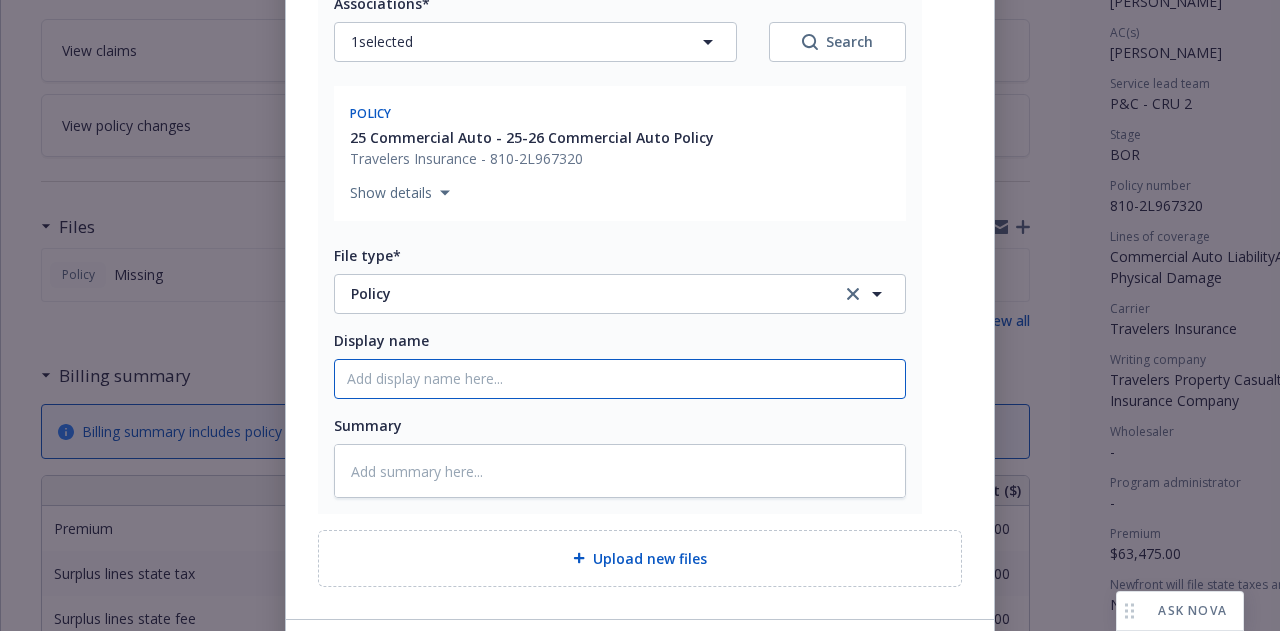 click on "Display name" at bounding box center [620, 379] 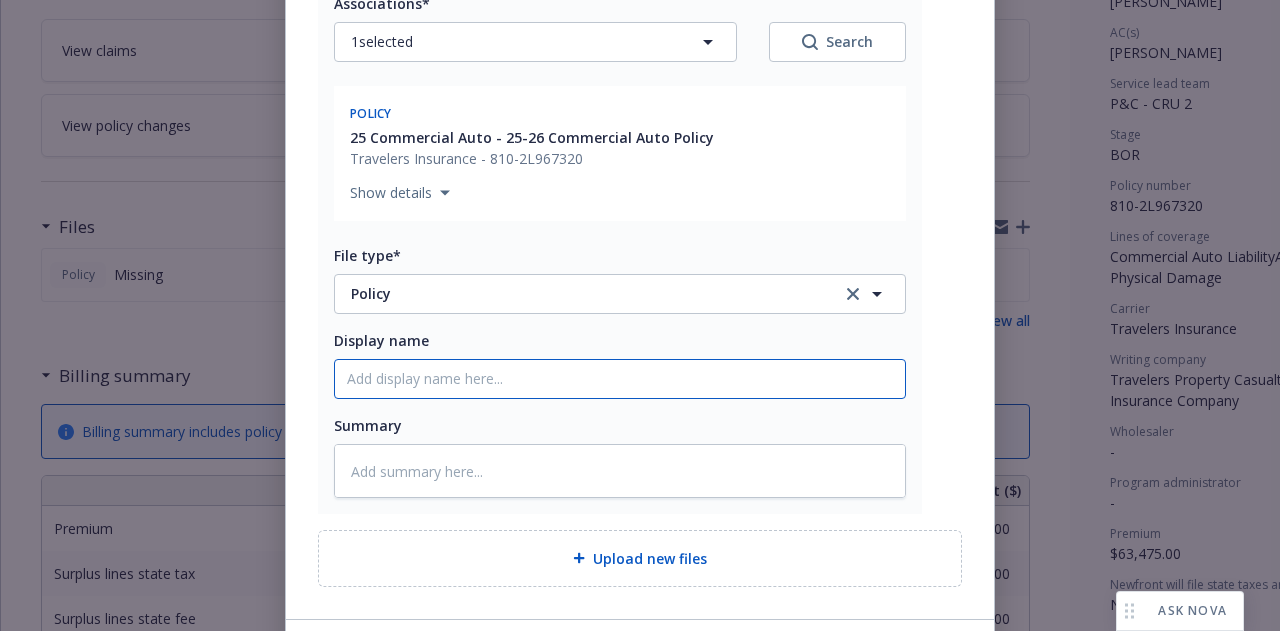 type on "x" 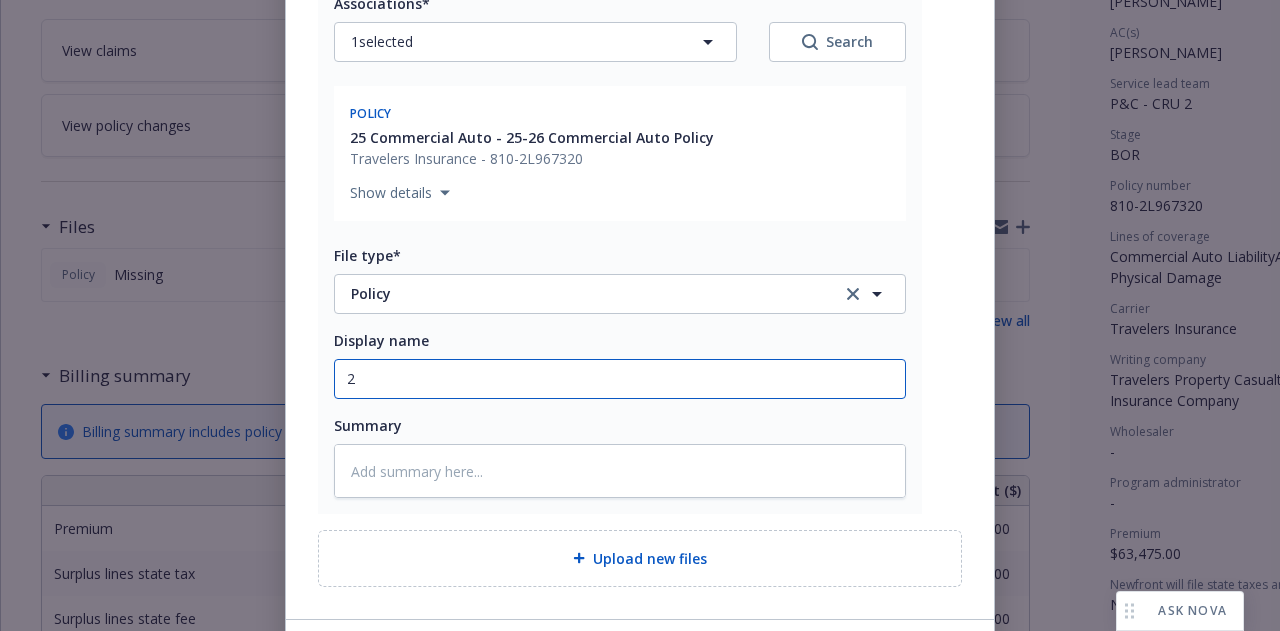 type on "x" 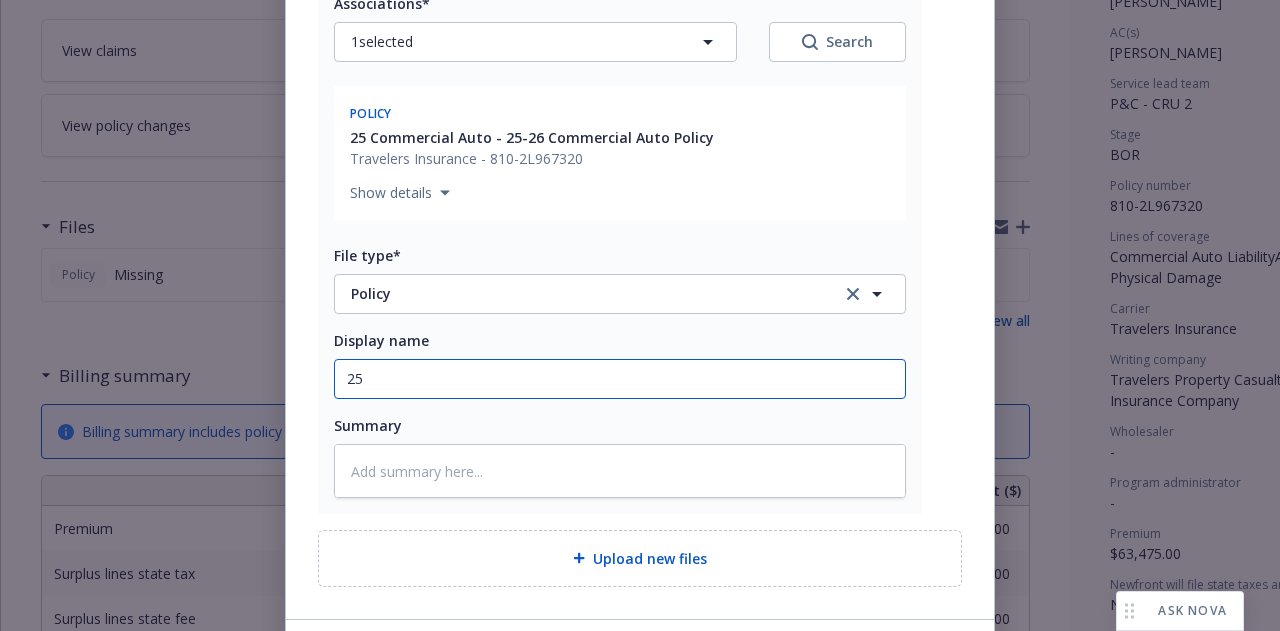 type on "x" 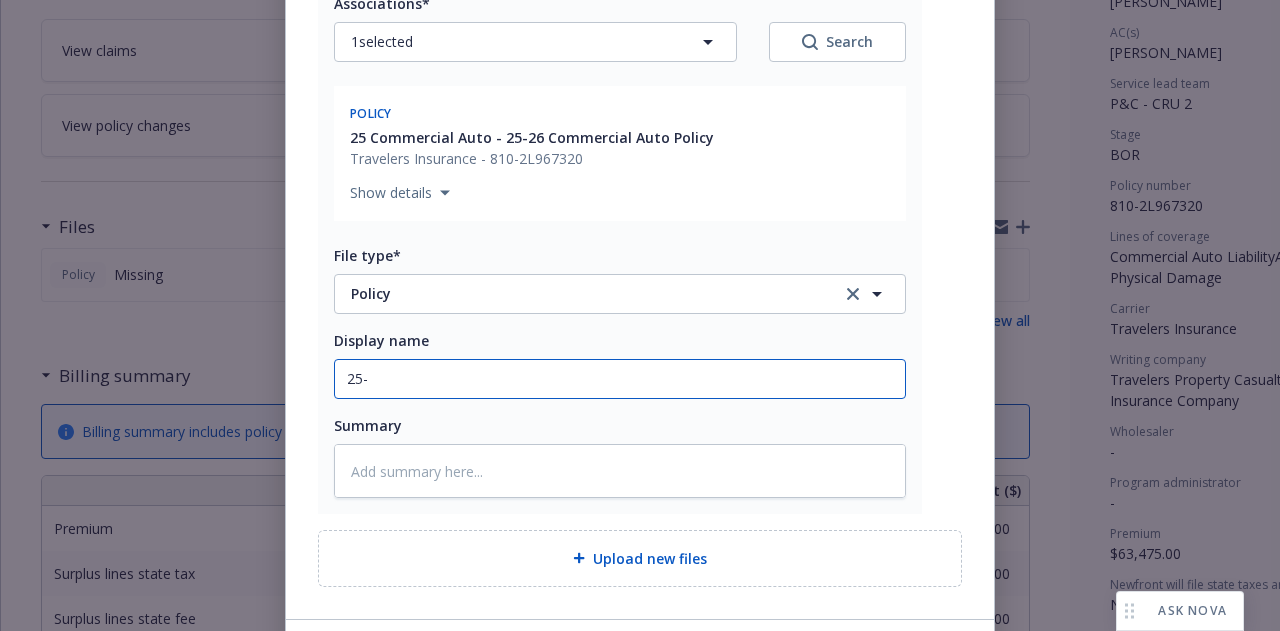 type on "x" 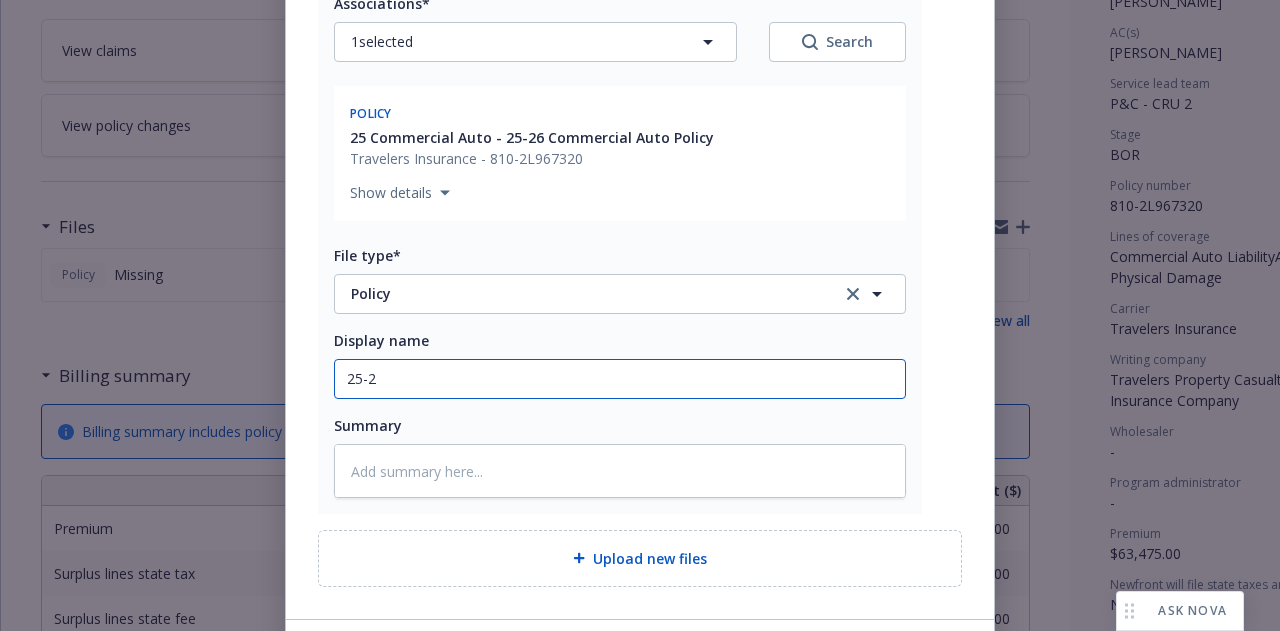 type on "x" 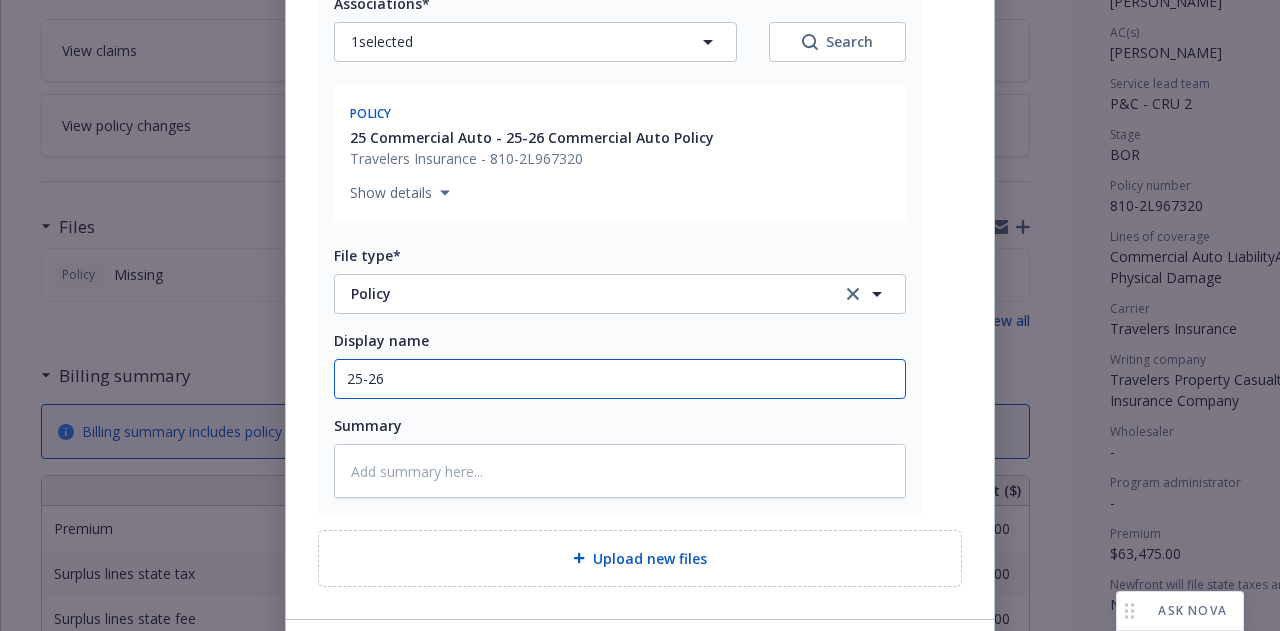 type on "x" 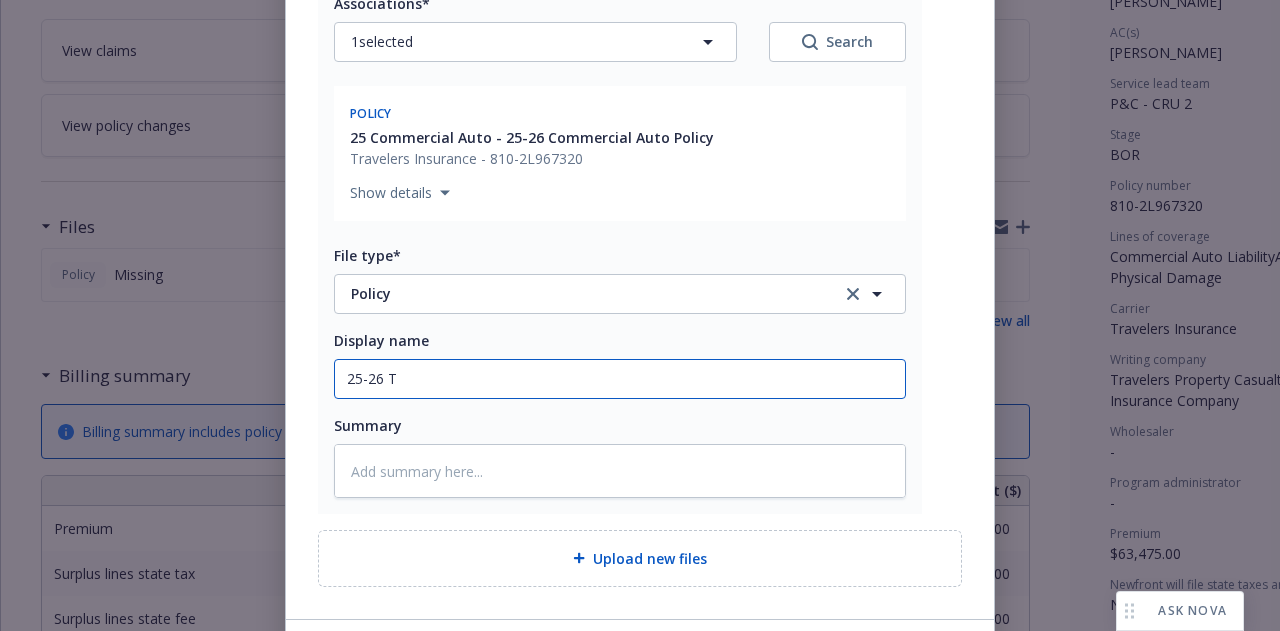 type on "x" 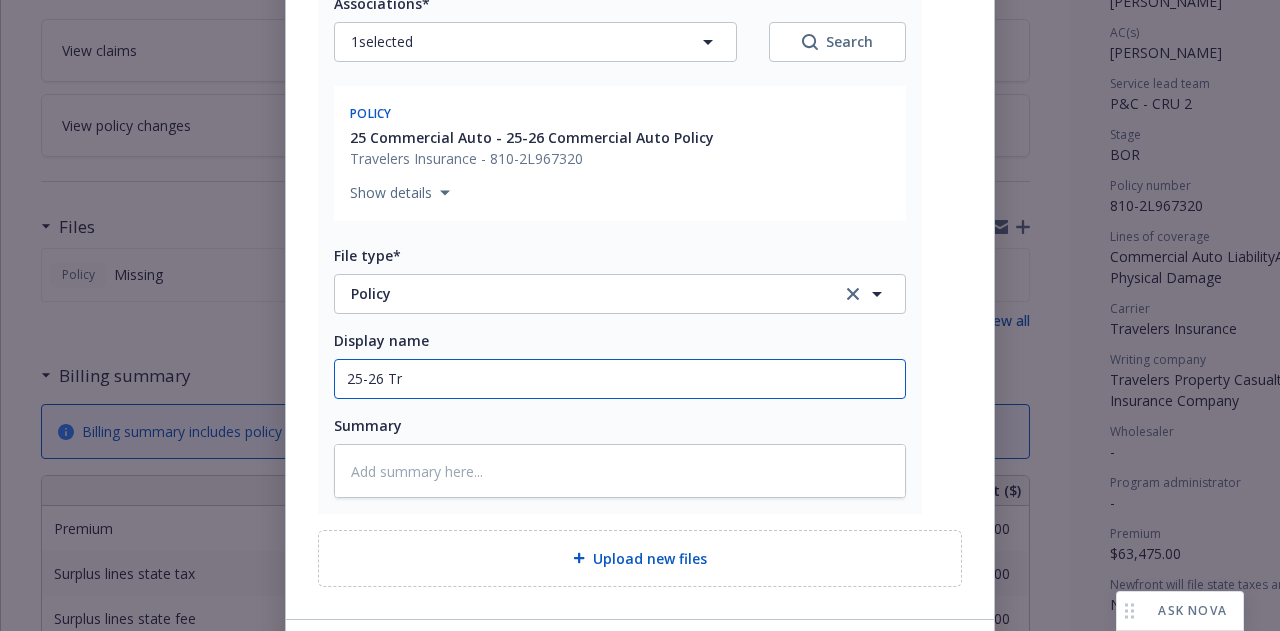 type on "25-26 Tra" 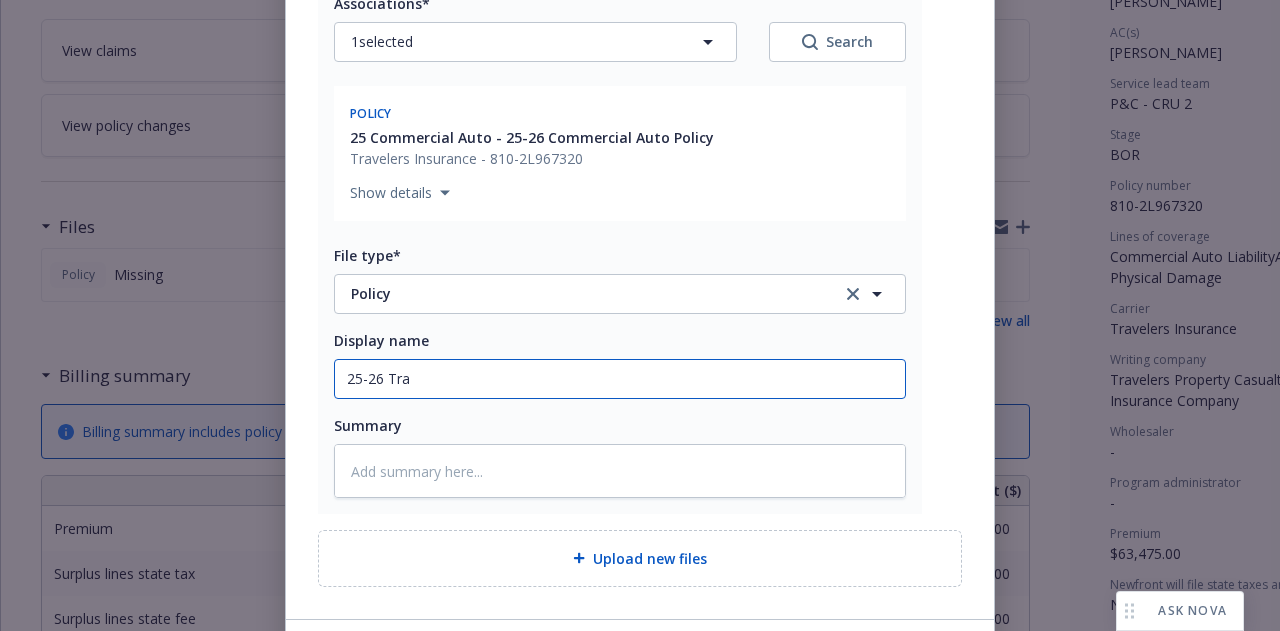 type on "x" 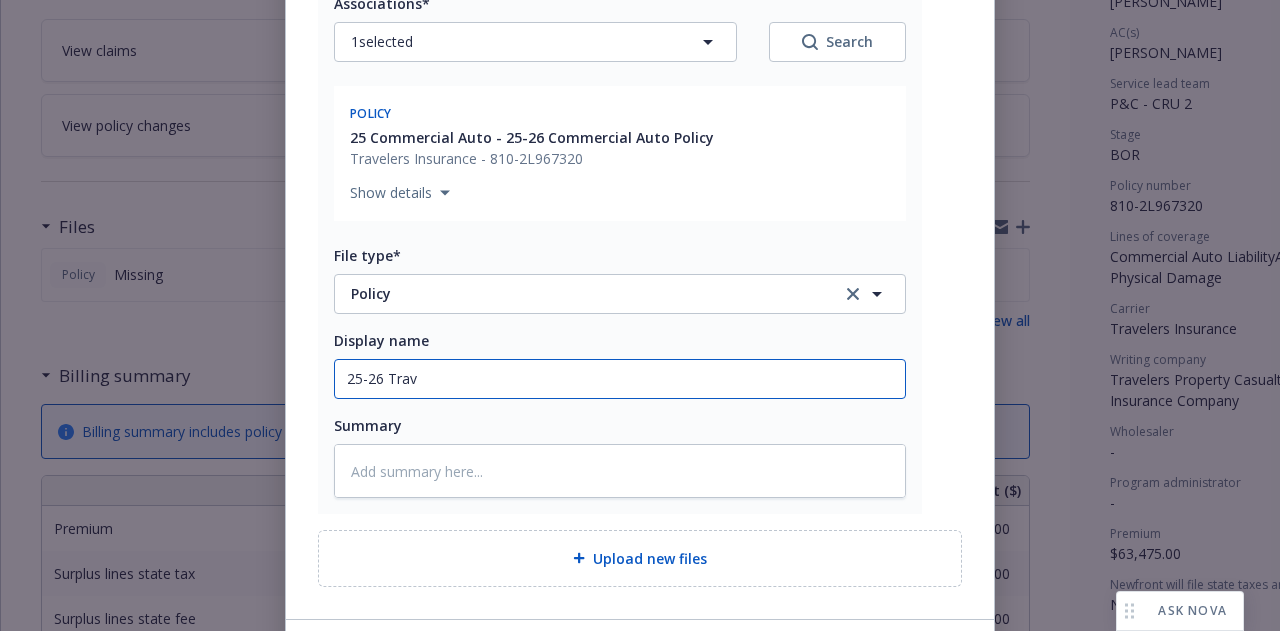 type on "x" 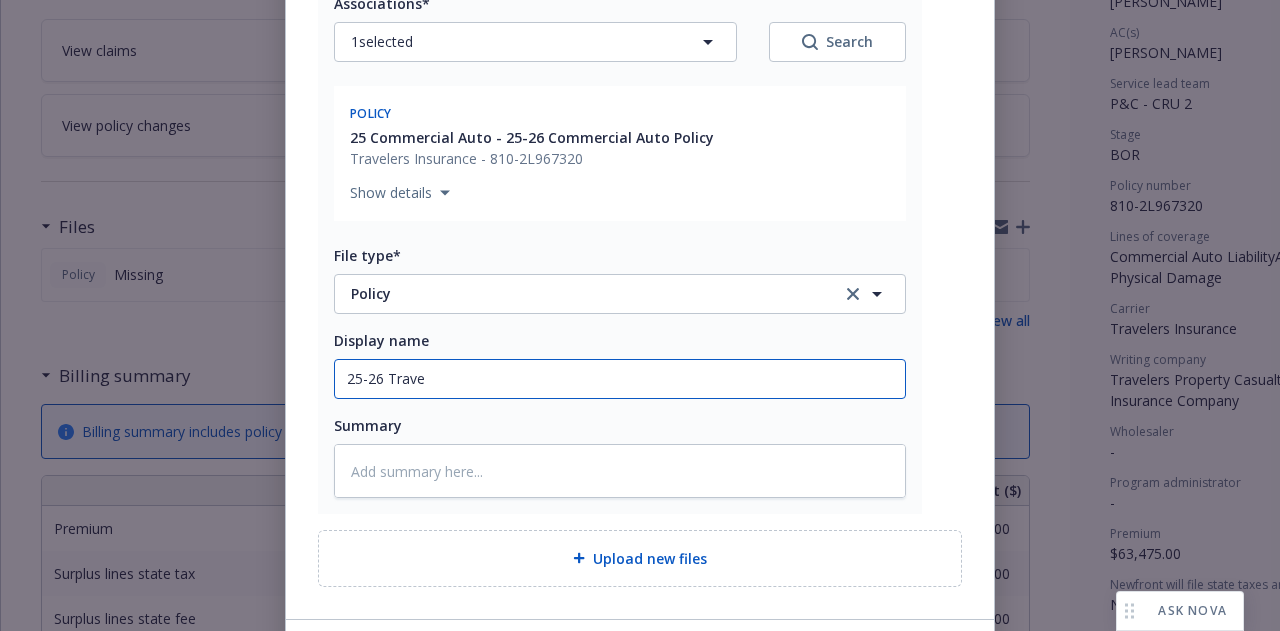 type on "x" 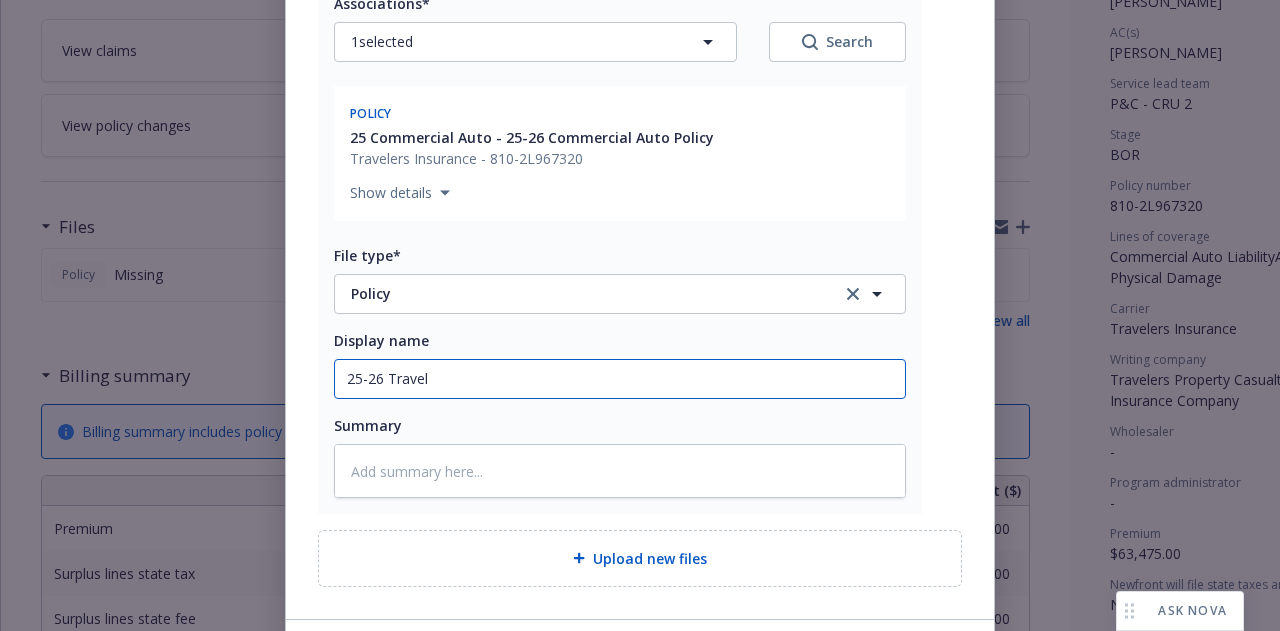 type on "x" 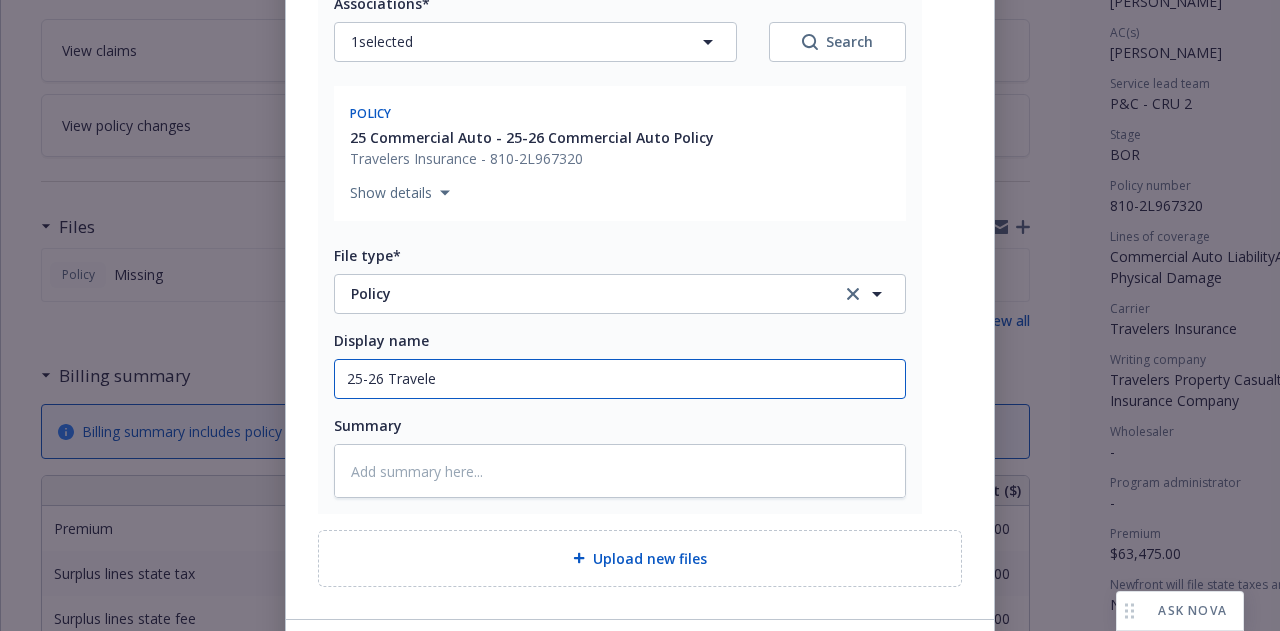 type on "x" 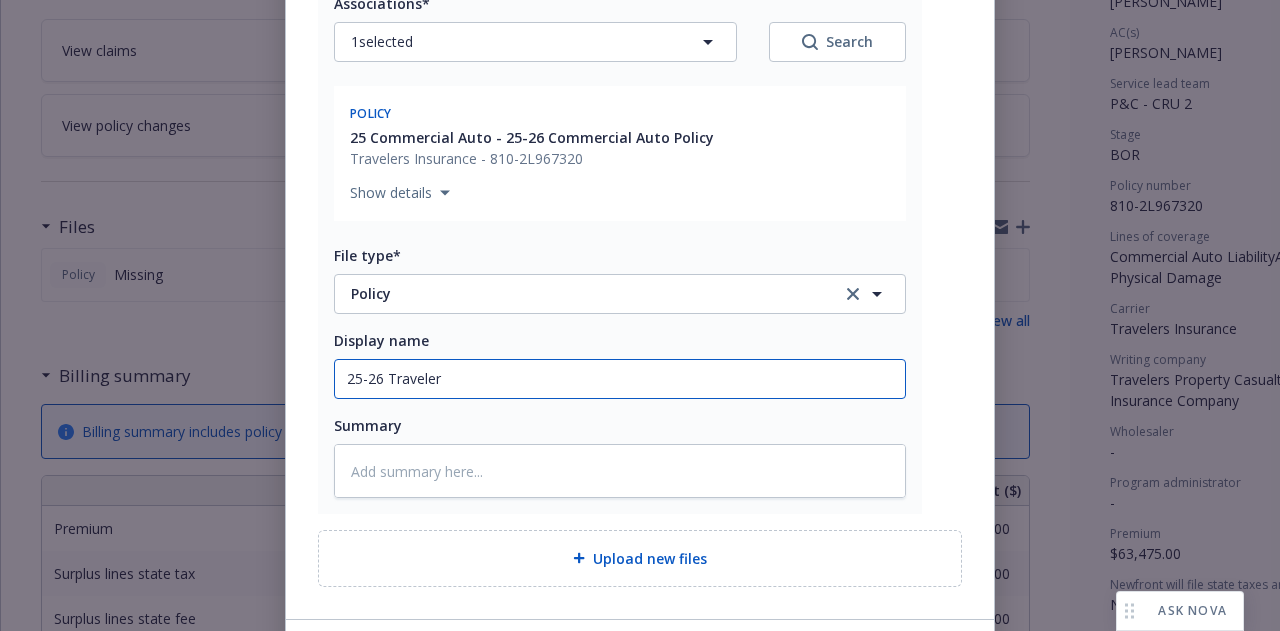 type on "x" 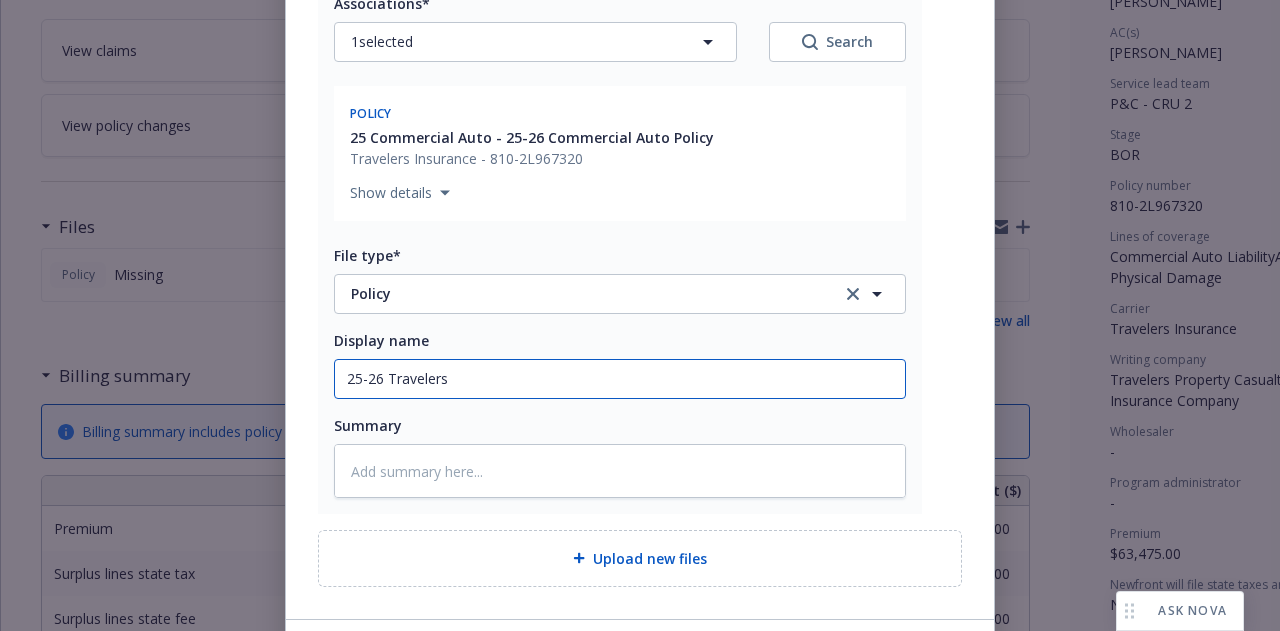 type on "x" 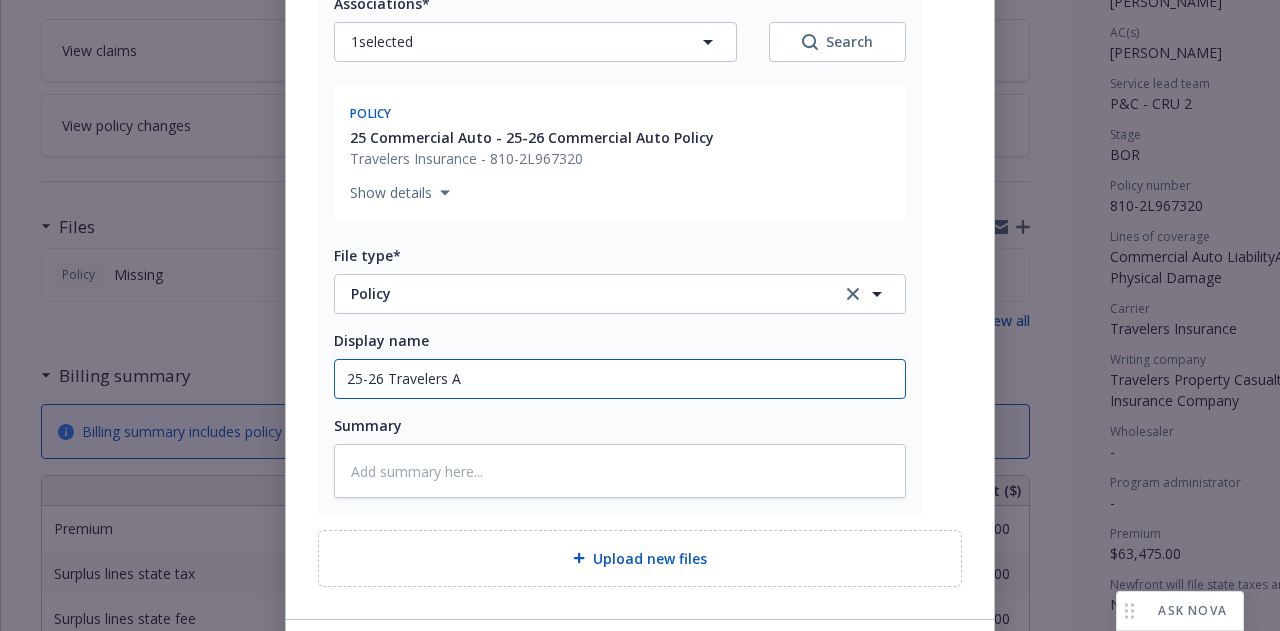 type on "25-26 Travelers Au" 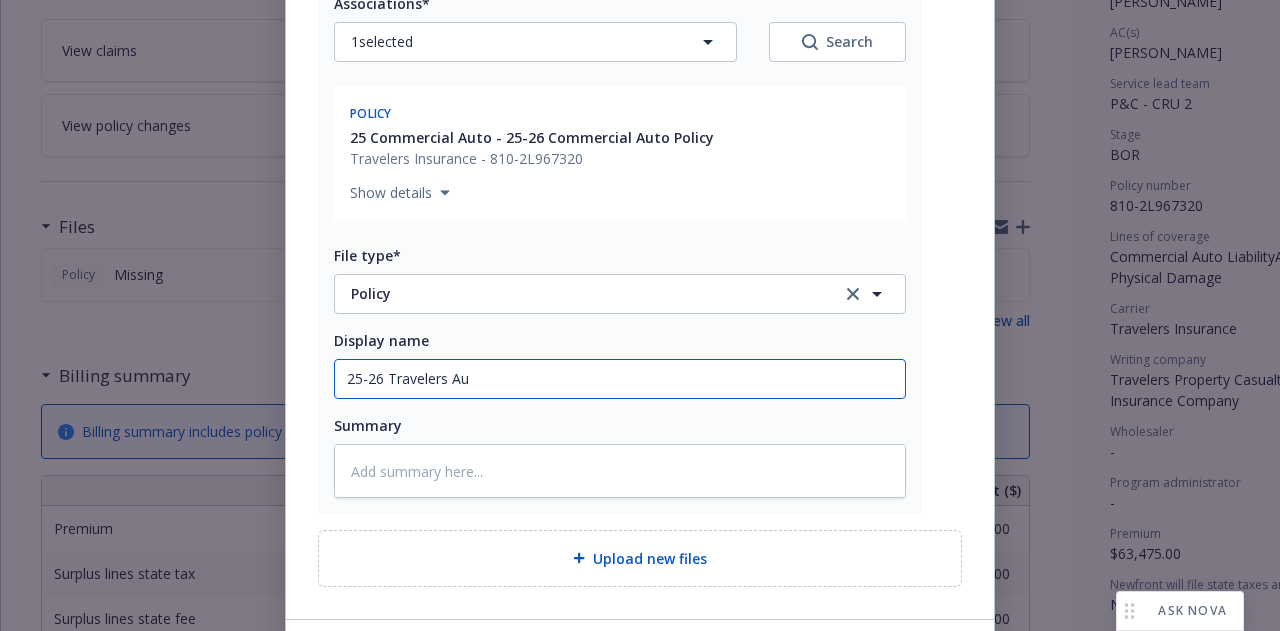 type on "x" 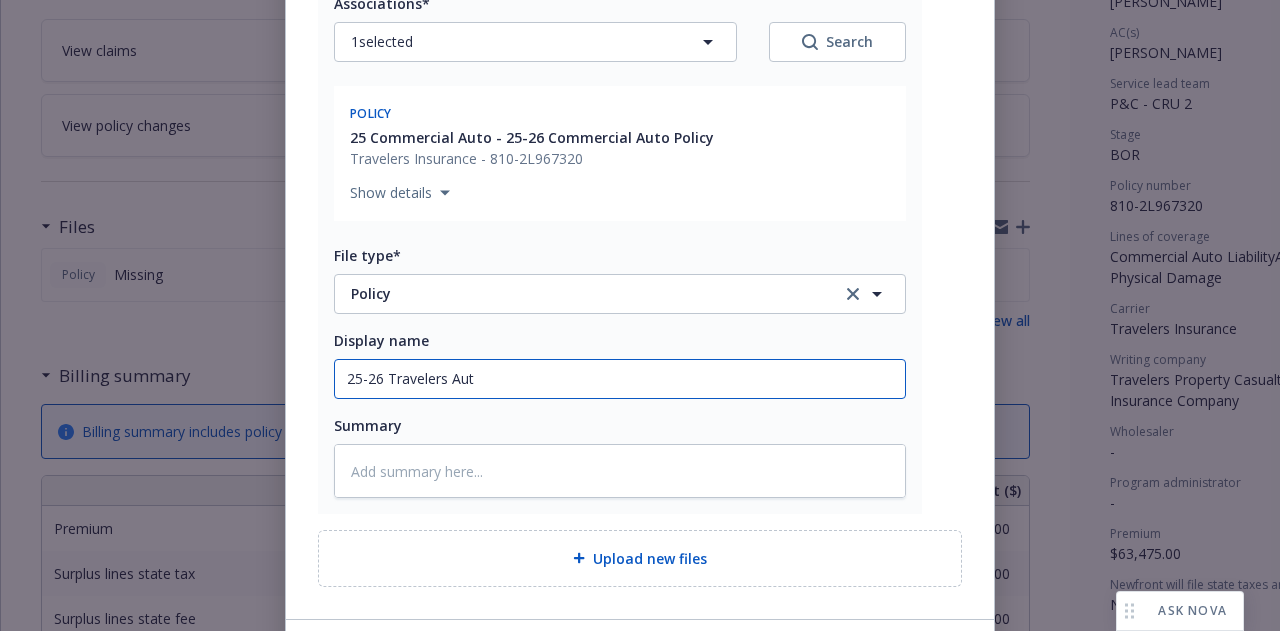 type on "x" 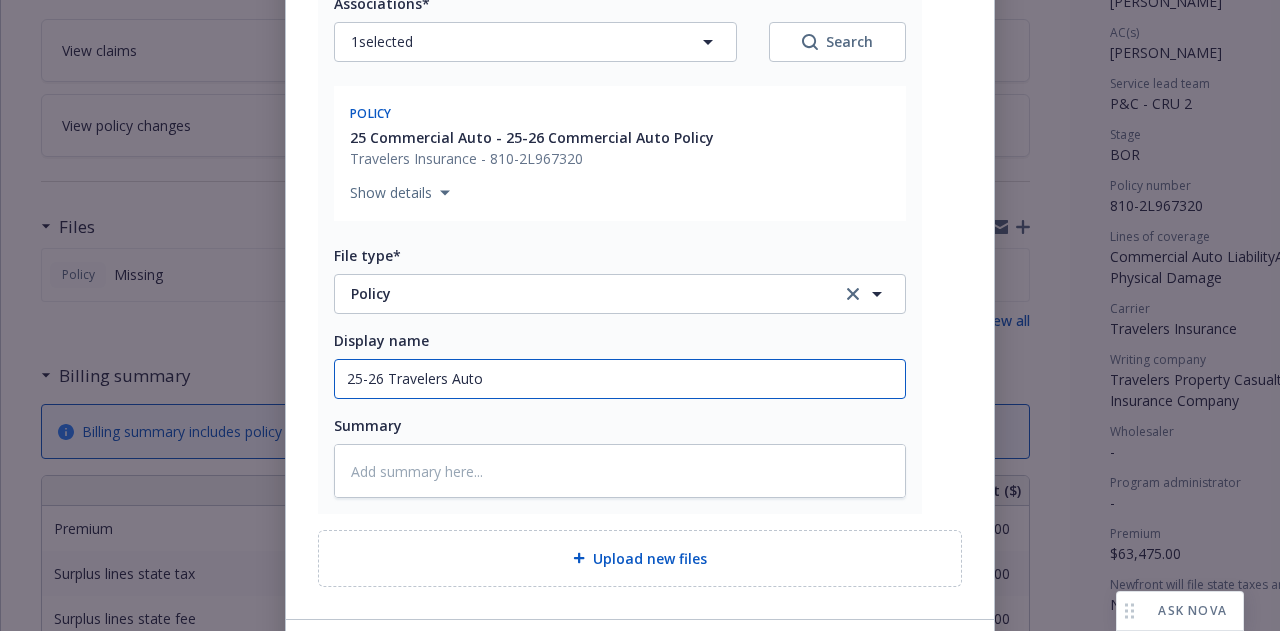 type on "x" 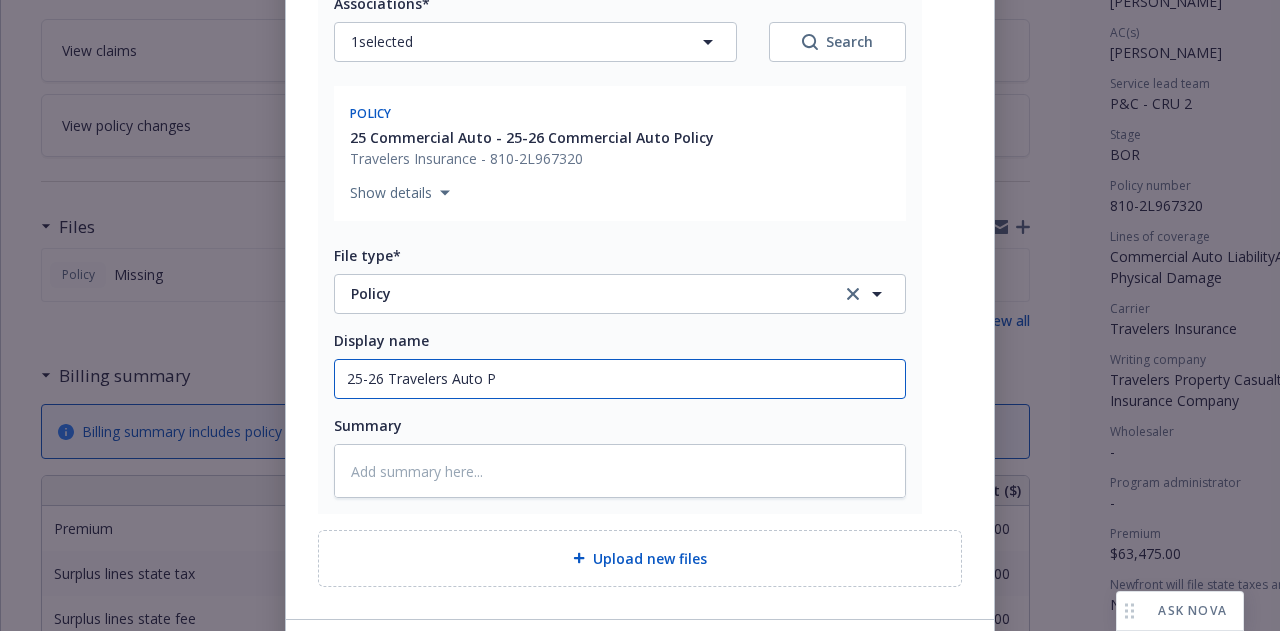type on "x" 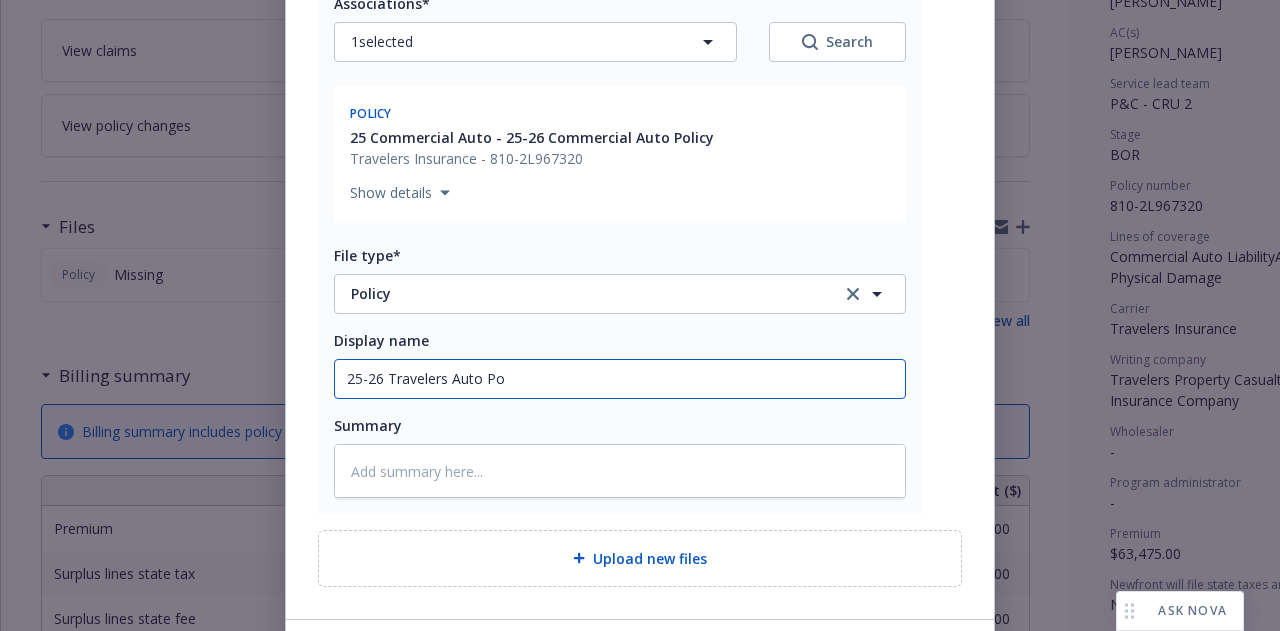 type on "x" 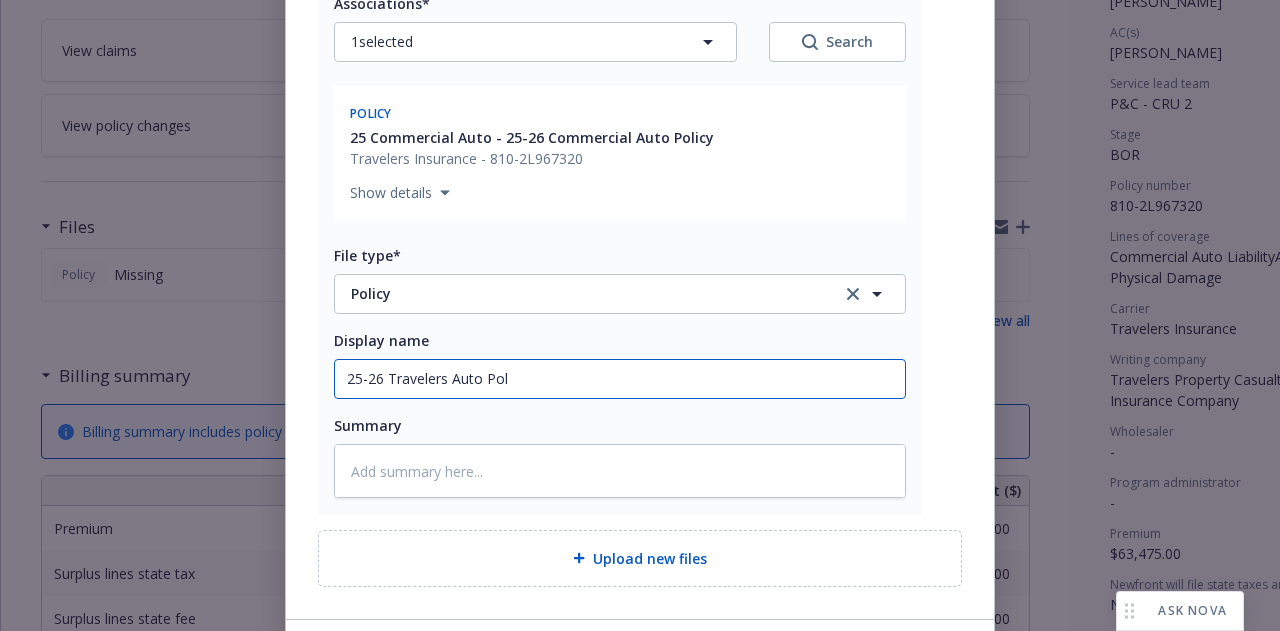 type on "x" 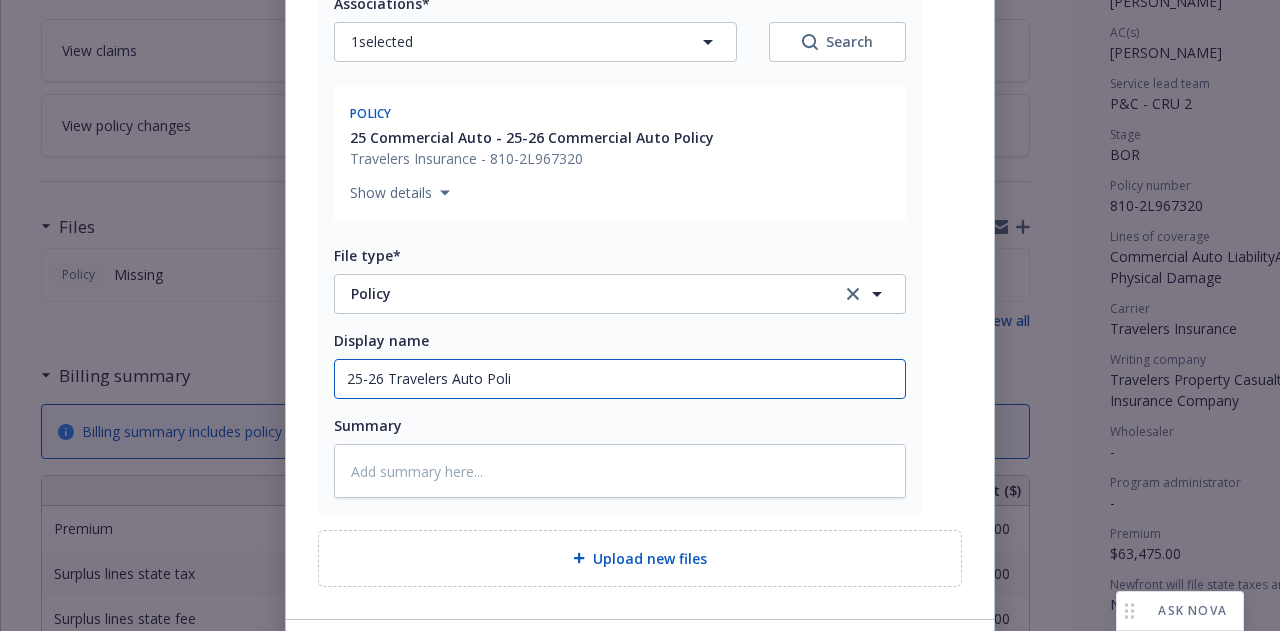 type on "x" 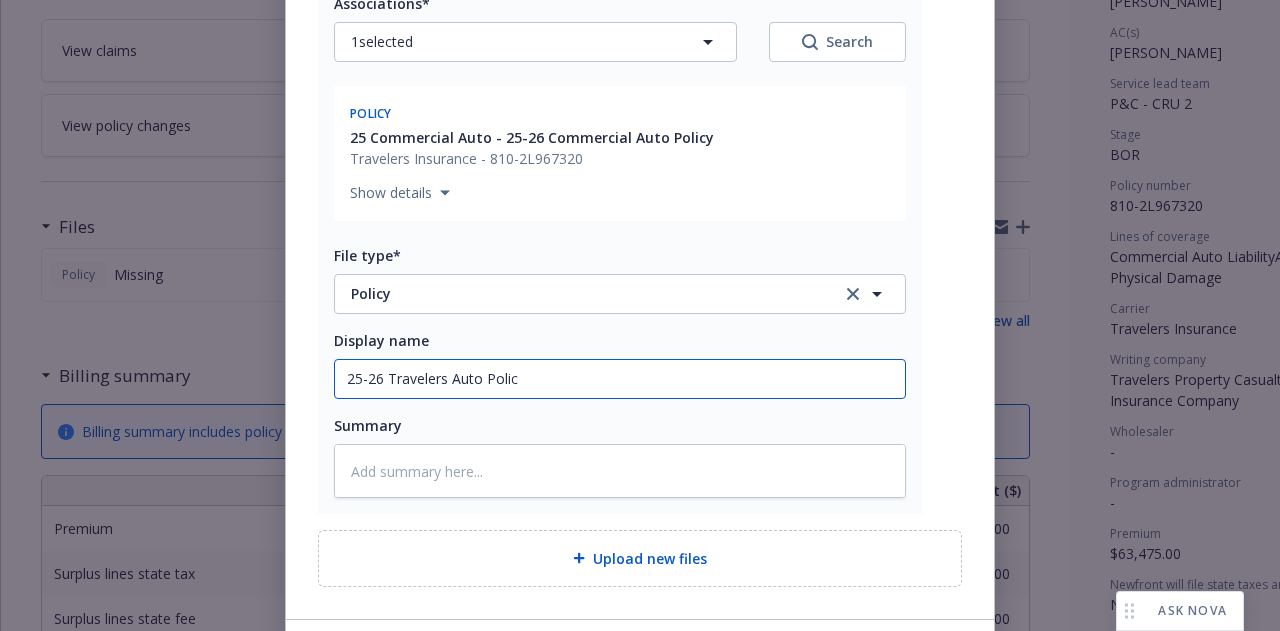 type on "25-26 Travelers Auto Policy" 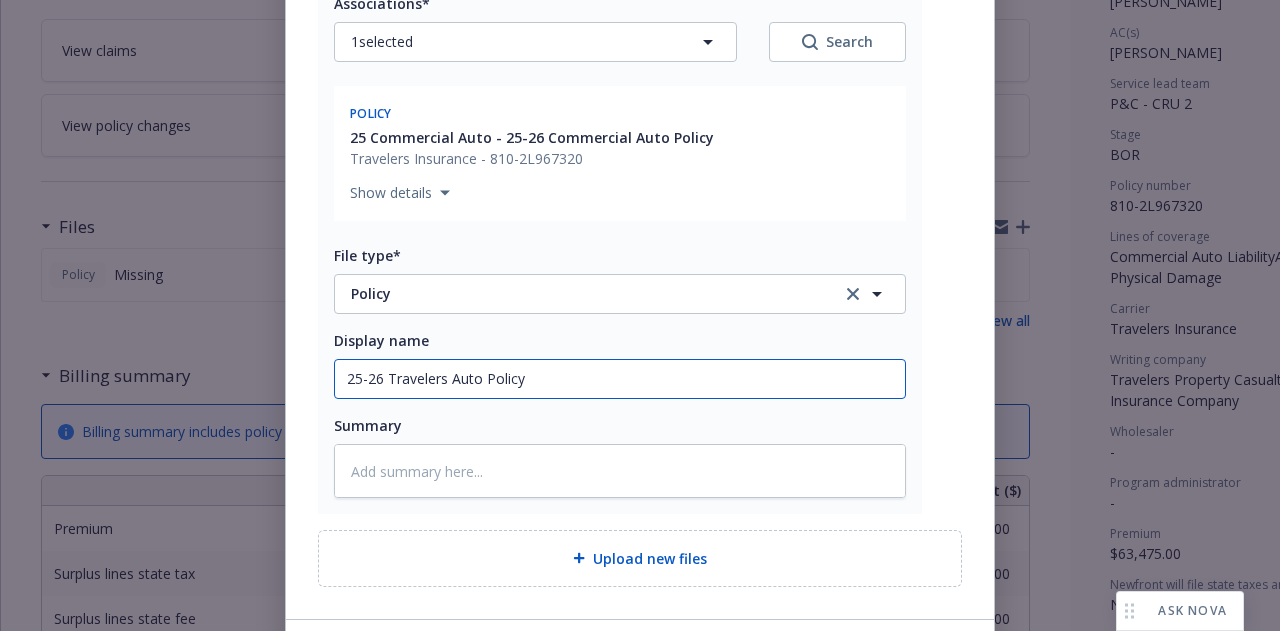 type on "x" 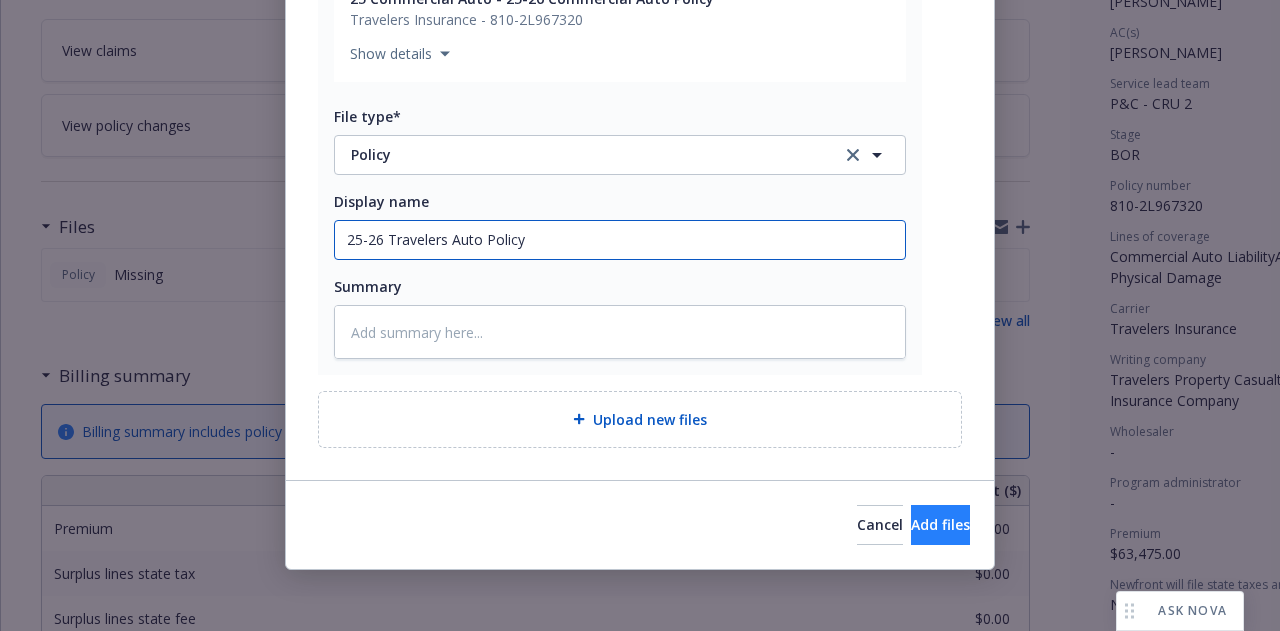 type on "25-26 Travelers Auto Policy" 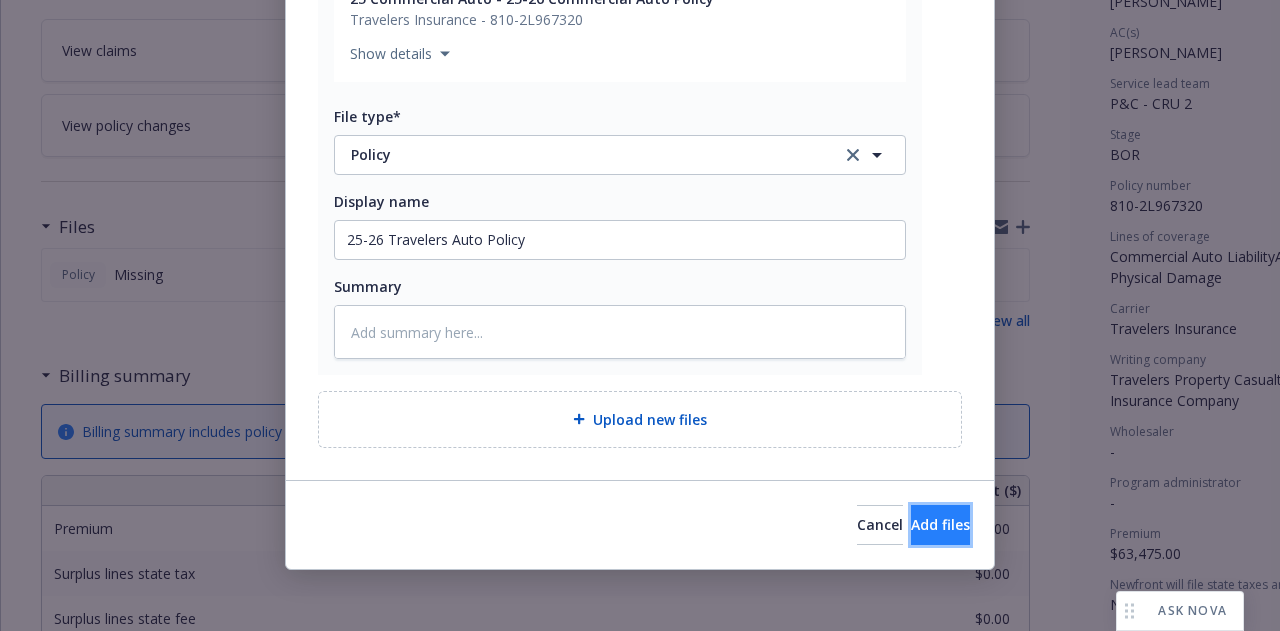 click on "Add files" at bounding box center [940, 524] 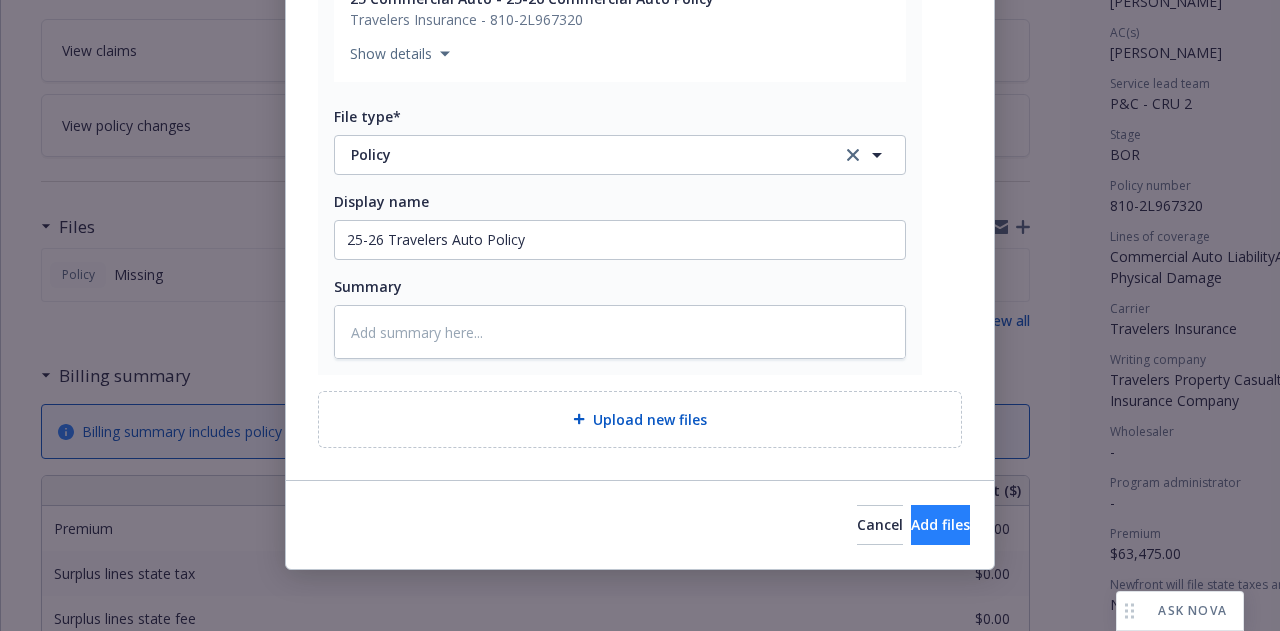 scroll, scrollTop: 378, scrollLeft: 0, axis: vertical 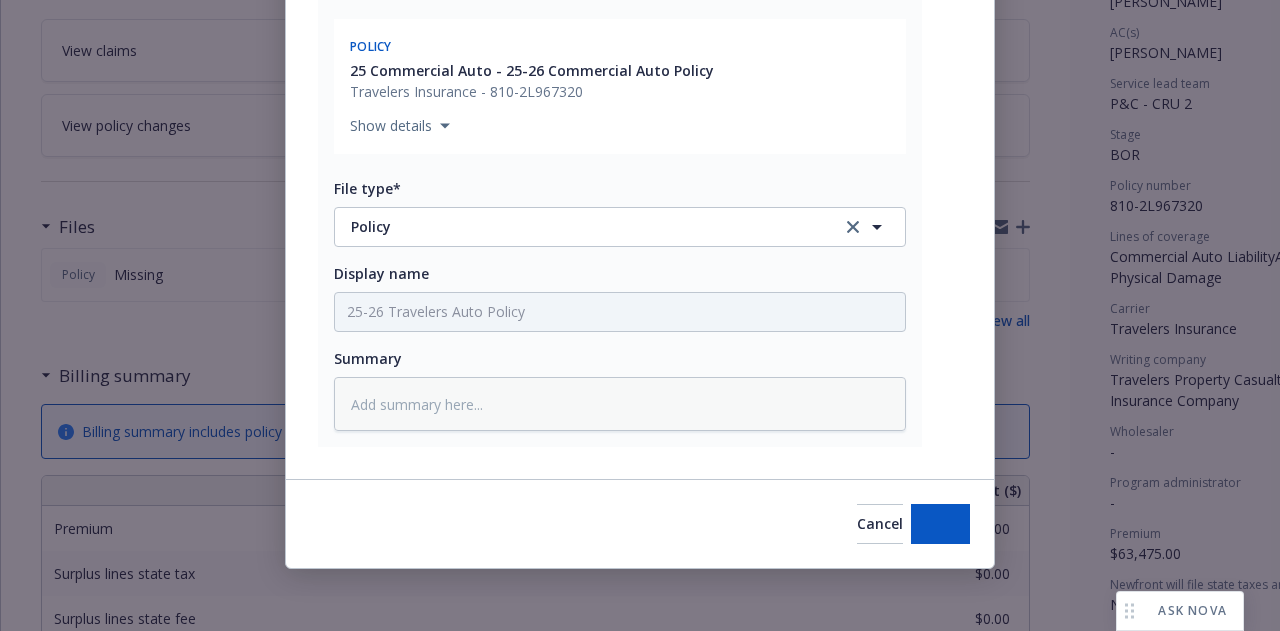 type on "x" 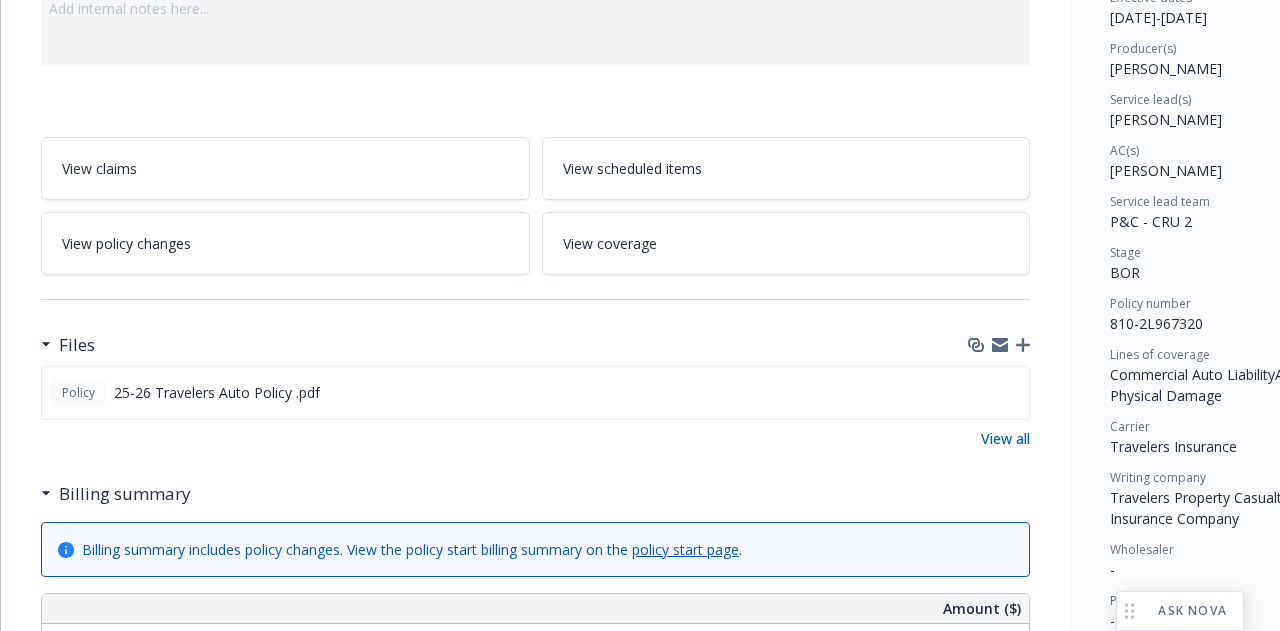 scroll, scrollTop: 29, scrollLeft: 0, axis: vertical 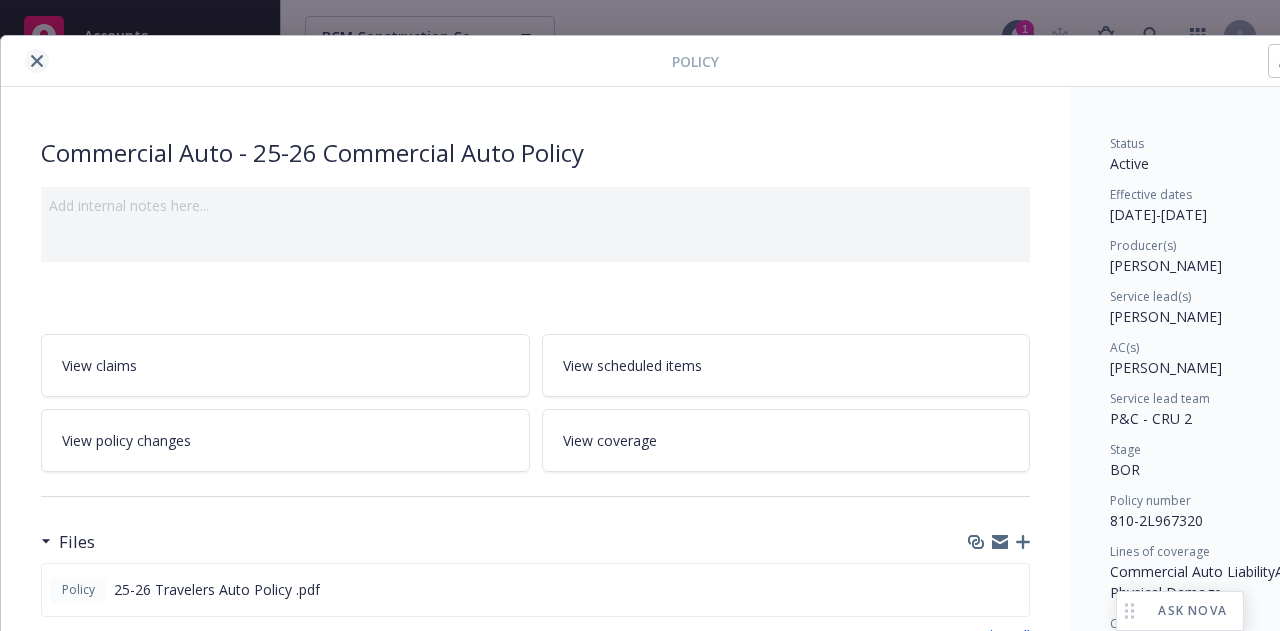 click 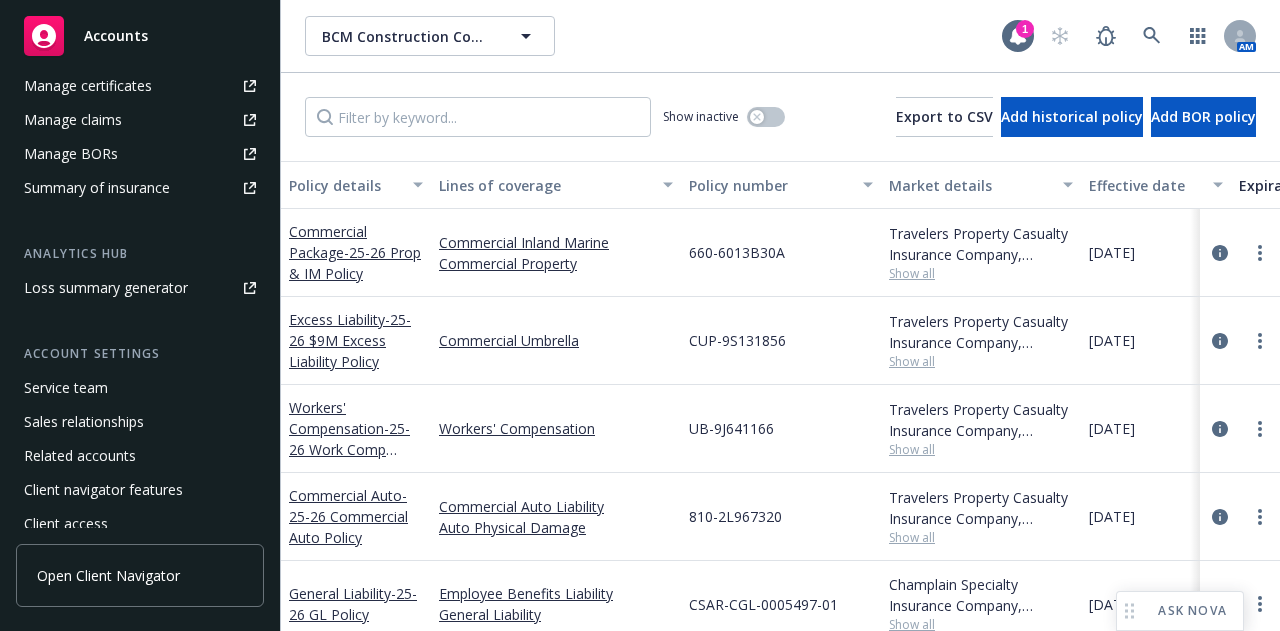 scroll, scrollTop: 671, scrollLeft: 0, axis: vertical 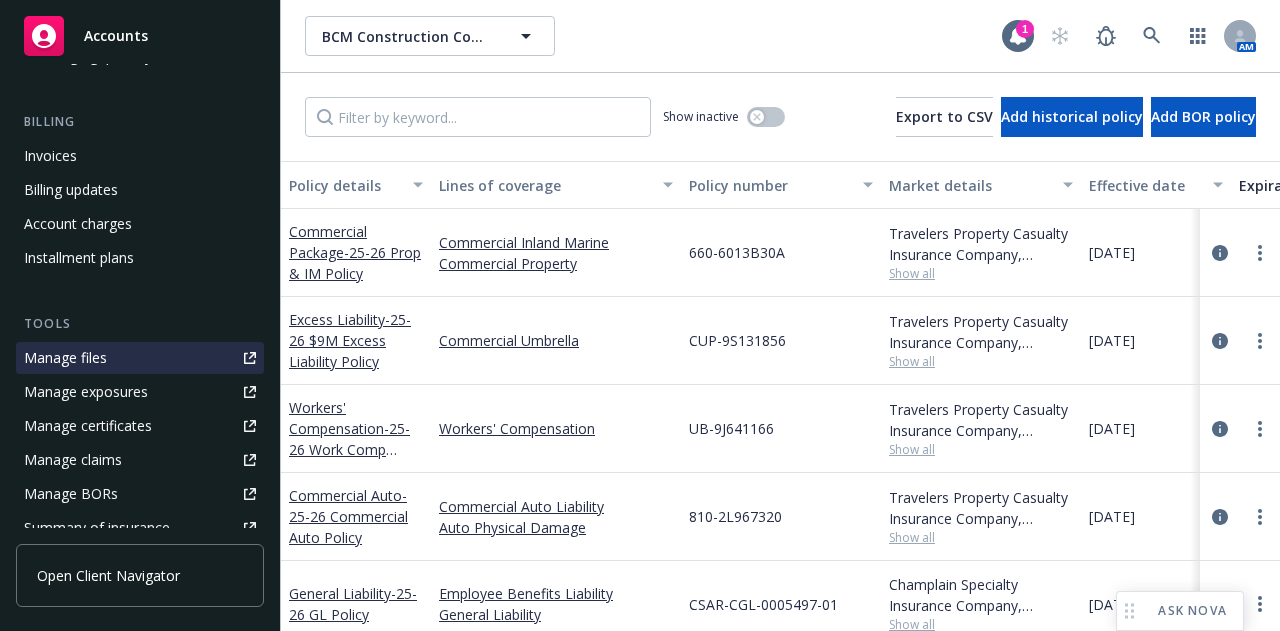 click on "Manage files" at bounding box center (65, 358) 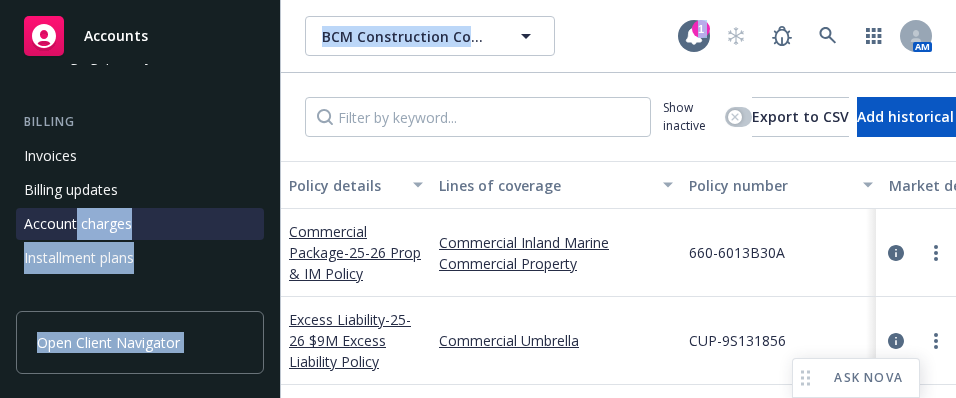 drag, startPoint x: 838, startPoint y: 28, endPoint x: 76, endPoint y: 230, distance: 788.3197 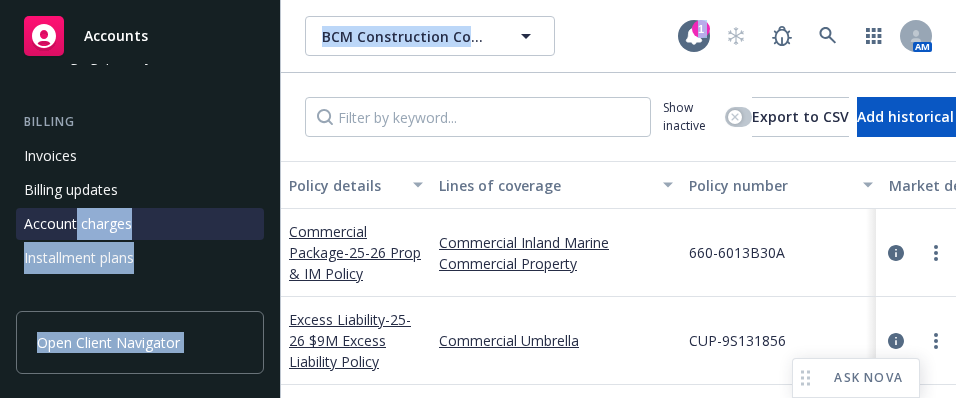 click on "Accounts Overview Coverage Policies Policy changes SSC Cases Quoting plans Contacts Contract review Coverage gap analysis Billing Invoices Billing updates Account charges Installment plans Tools Manage files Manage exposures Manage certificates Manage claims Manage BORs Summary of insurance Analytics hub Loss summary generator Account settings Service team Sales relationships Related accounts Client navigator features Client access Open Client Navigator BCM Construction Company, Inc. BCM Construction Company, Inc.  1 AM Show inactive Export to CSV Add historical policy Add BOR policy Policy details Lines of coverage Policy number Market details Effective date Expiration date Premium Billing method Stage Status Service team leaders Commercial Package  -  25-26 Prop & IM Policy Commercial Inland Marine Commercial Property 660-6013B30A Travelers Property Casualty Insurance Company, Travelers Insurance Show all 01/01/2025 01/01/2026 $20,763.00 Direct BOR Active Kat O'Bryan AC Stephanie Weinmann AM 1 more  -  BOR" at bounding box center [478, 199] 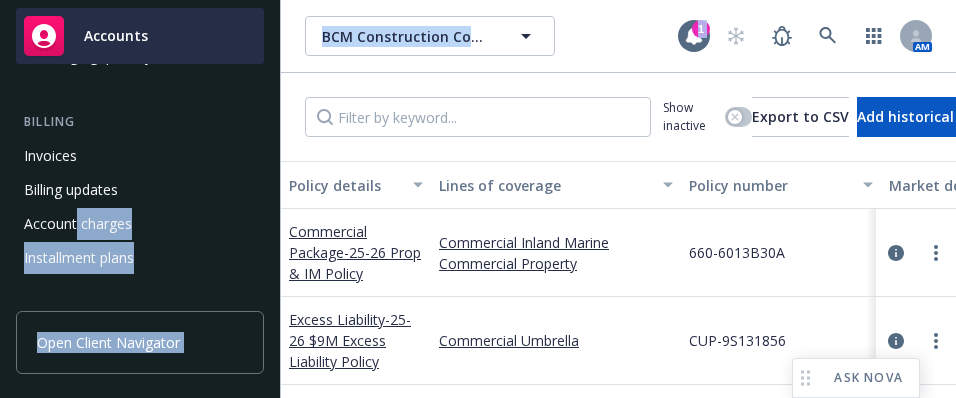click on "Accounts" at bounding box center [140, 36] 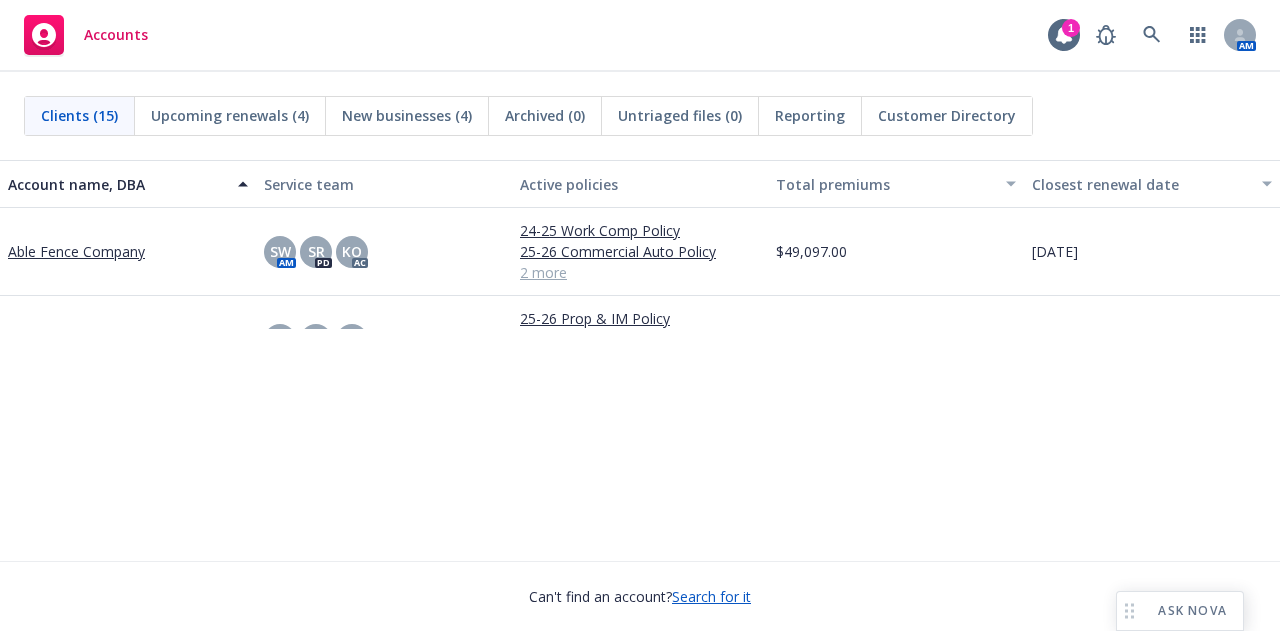 click on "Clients (15)" at bounding box center (80, 116) 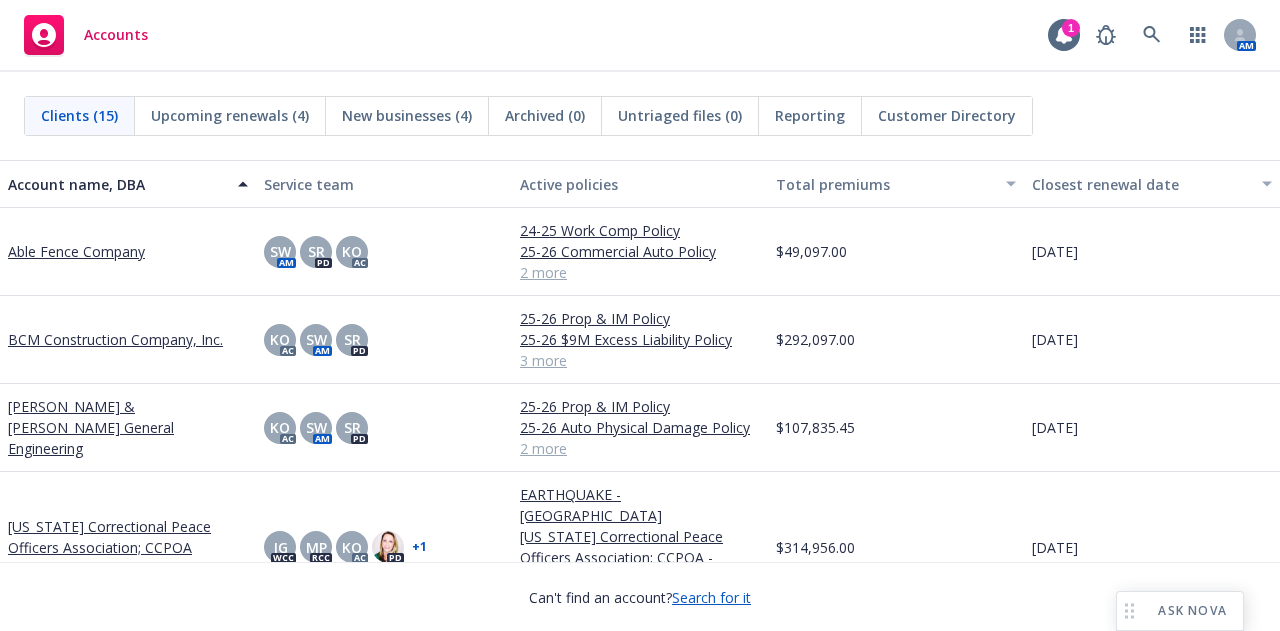 click on "BCM Construction Company, Inc." at bounding box center (115, 339) 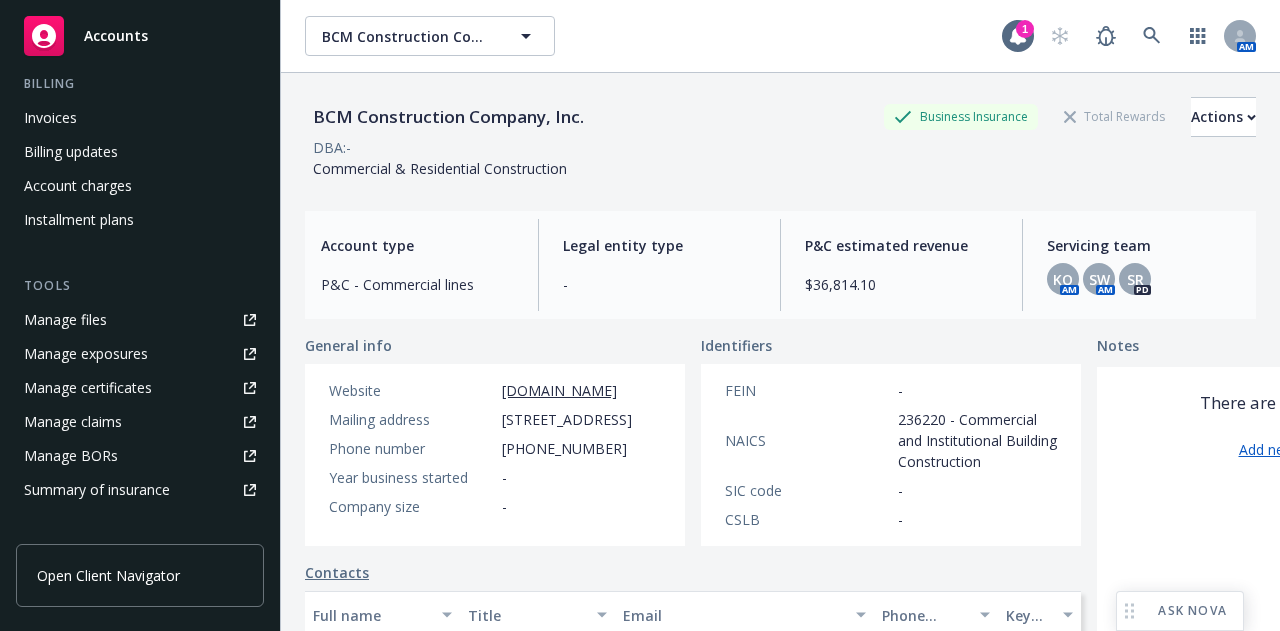 scroll, scrollTop: 376, scrollLeft: 0, axis: vertical 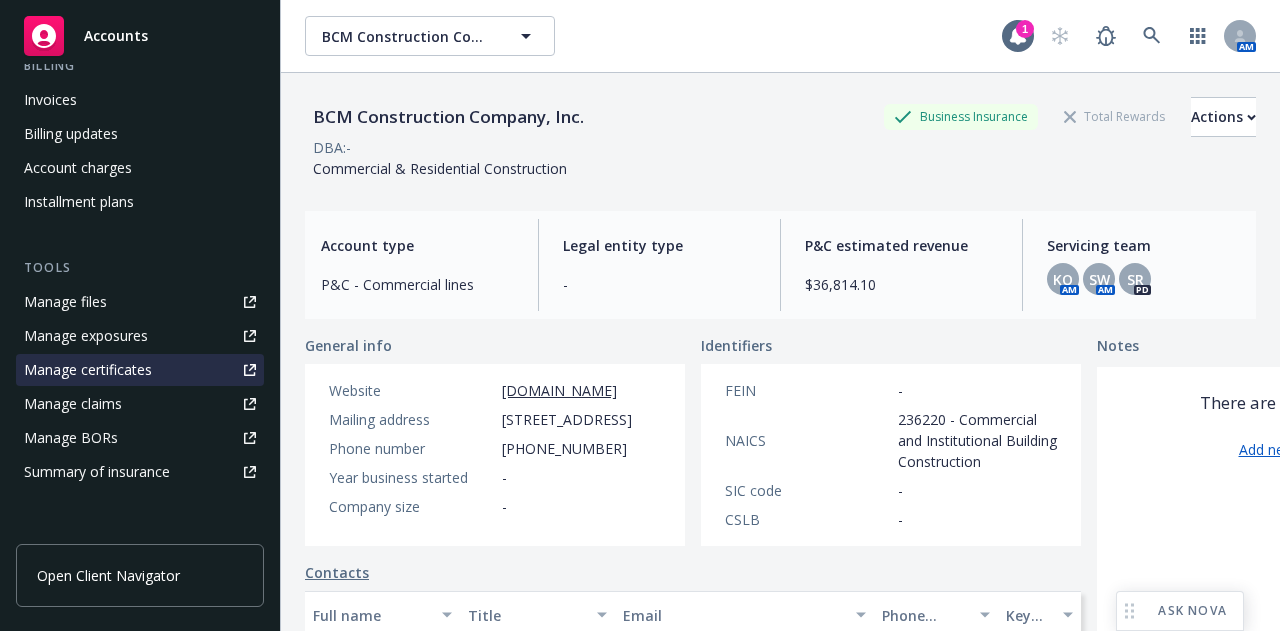 click on "Manage certificates" at bounding box center [88, 370] 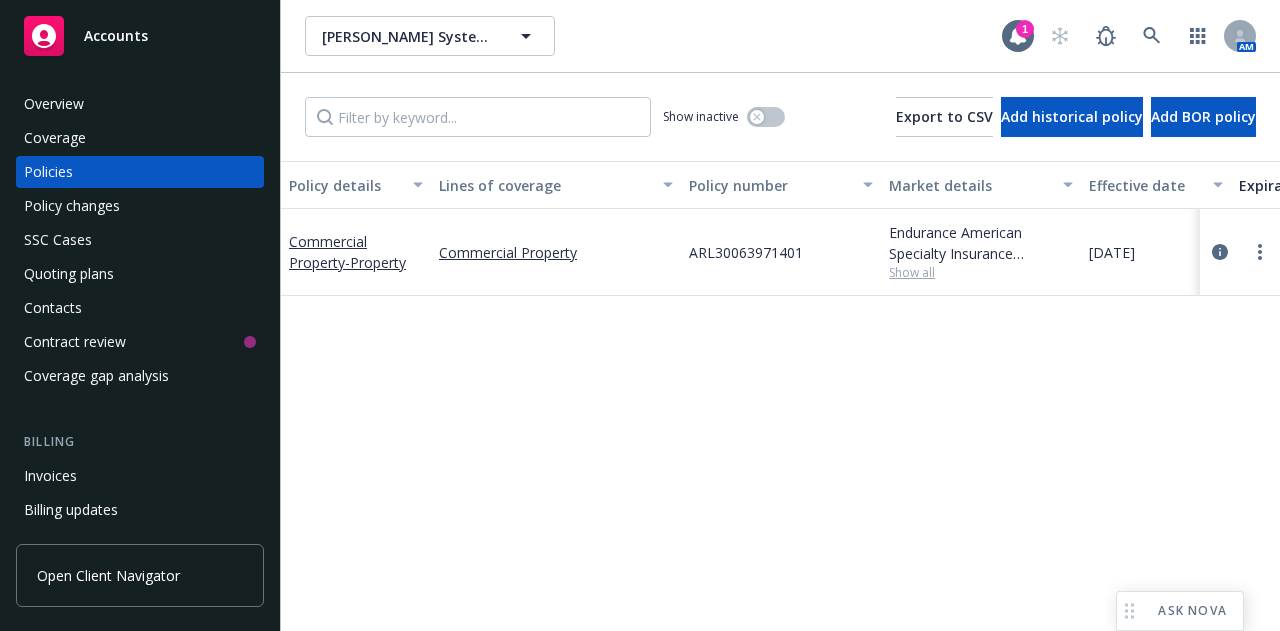 scroll, scrollTop: 0, scrollLeft: 0, axis: both 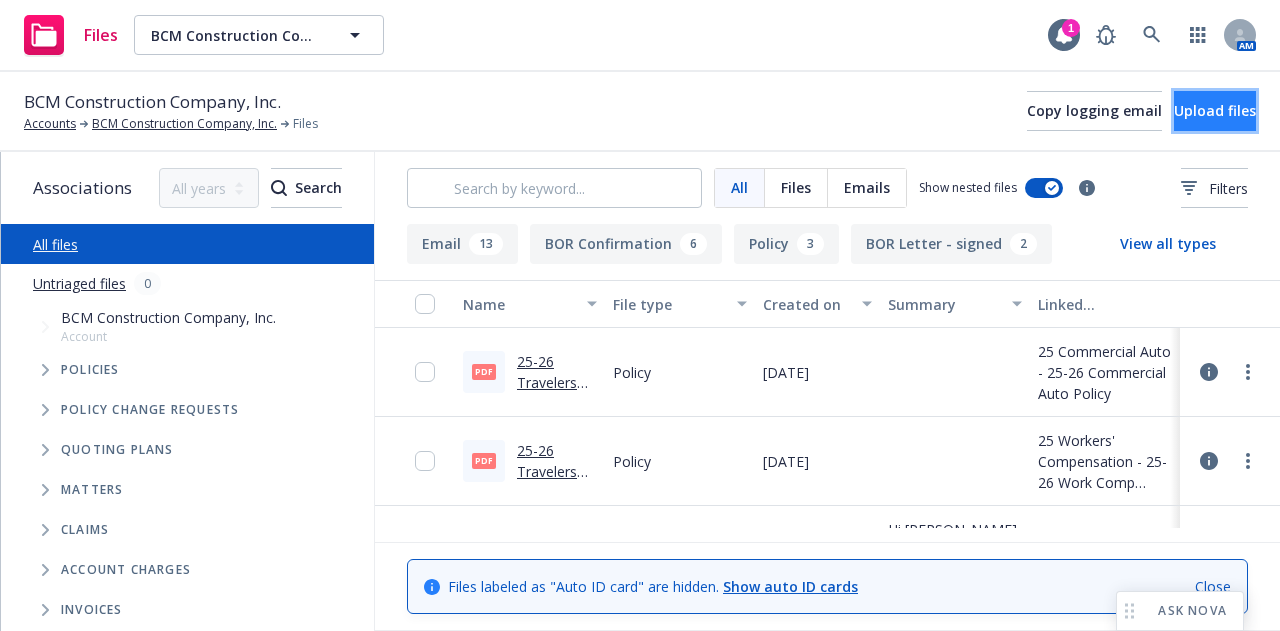click on "Upload files" at bounding box center [1215, 110] 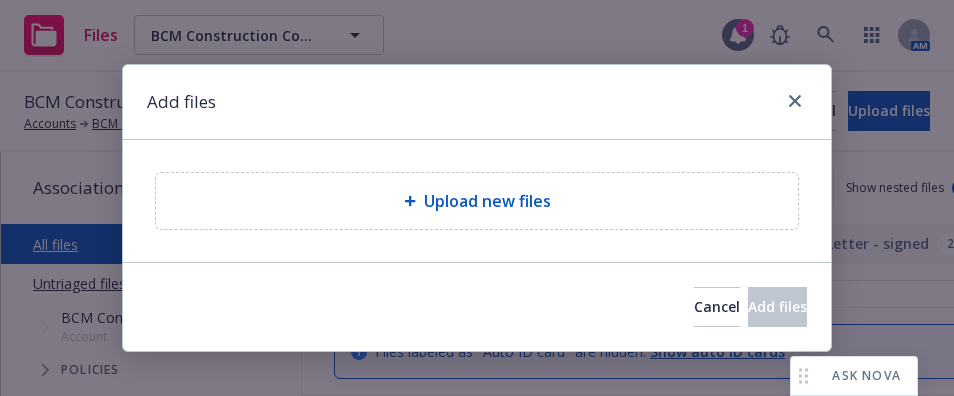 drag, startPoint x: 622, startPoint y: 54, endPoint x: 855, endPoint y: 14, distance: 236.40854 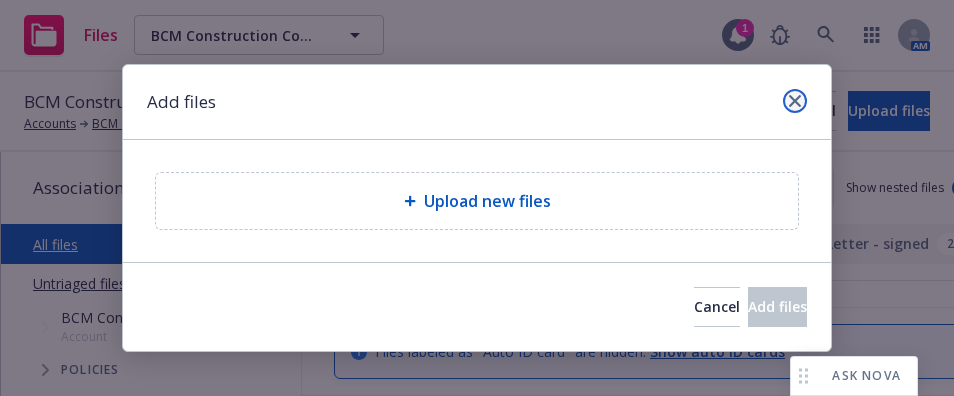 click at bounding box center [795, 101] 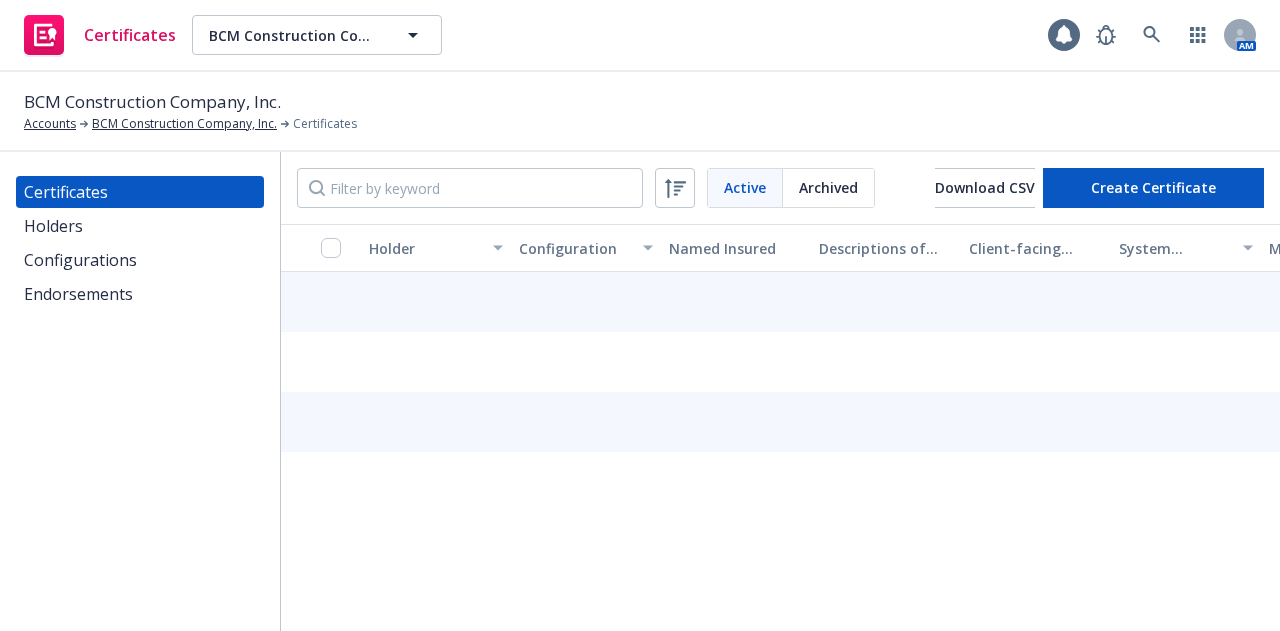 scroll, scrollTop: 0, scrollLeft: 0, axis: both 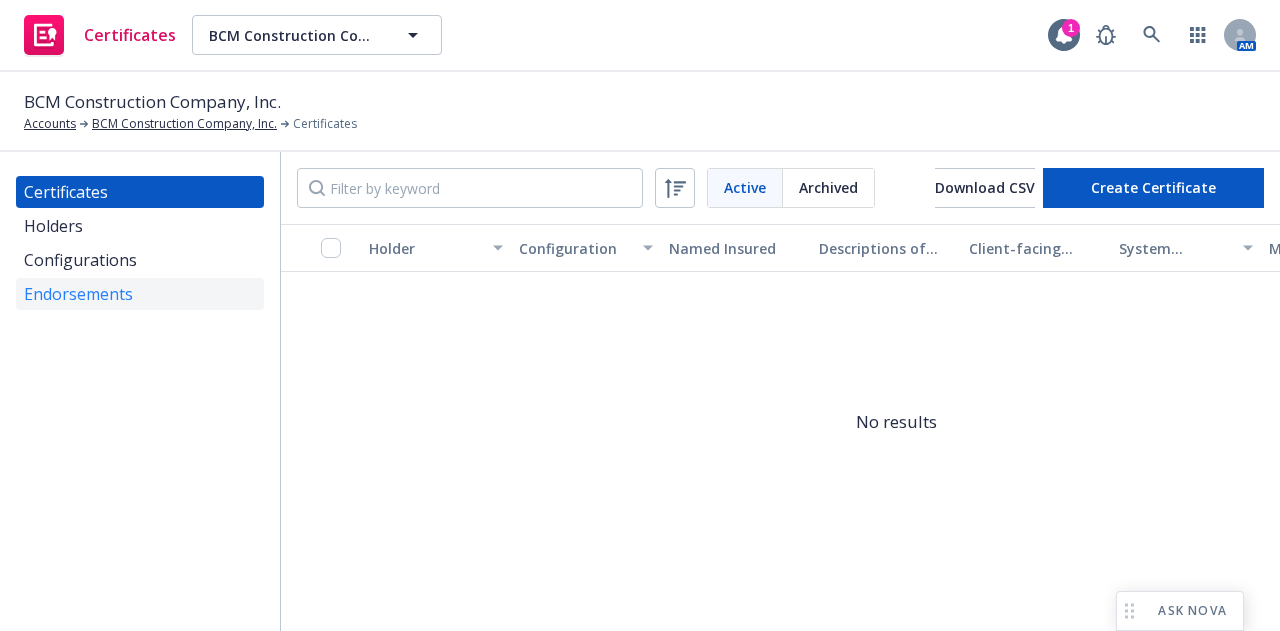 click on "Endorsements" at bounding box center [78, 294] 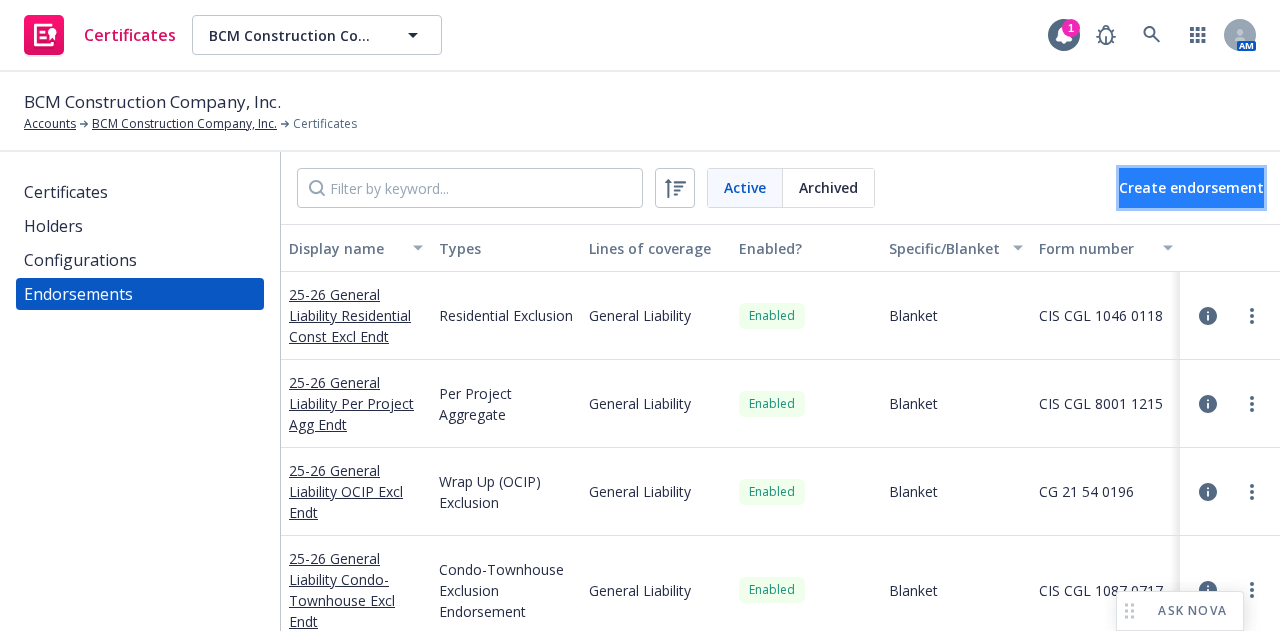 click on "Create endorsement" at bounding box center [1191, 187] 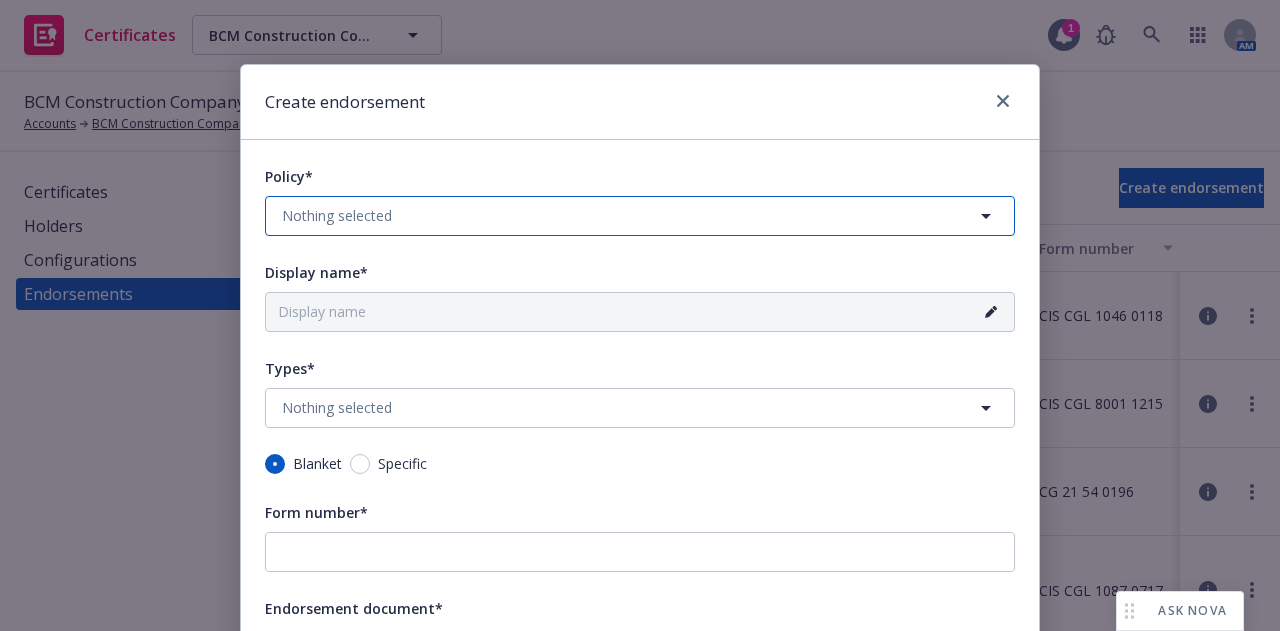 click on "Nothing selected" at bounding box center (640, 216) 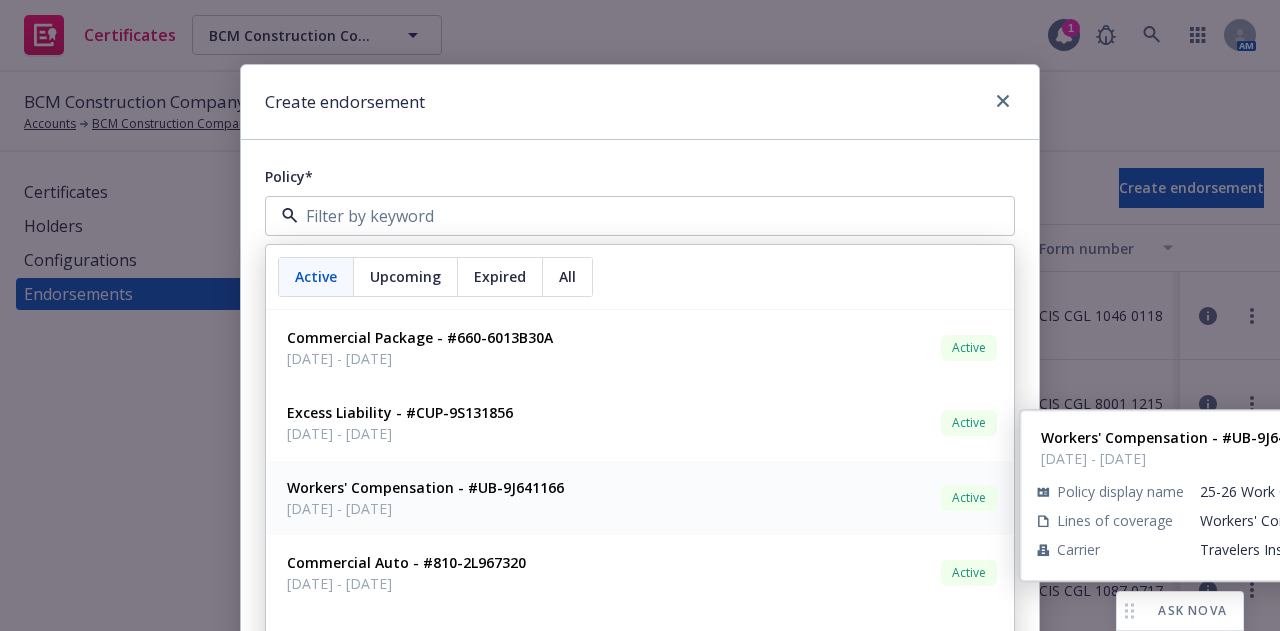 click on "Workers' Compensation - #UB-9J641166" at bounding box center (425, 487) 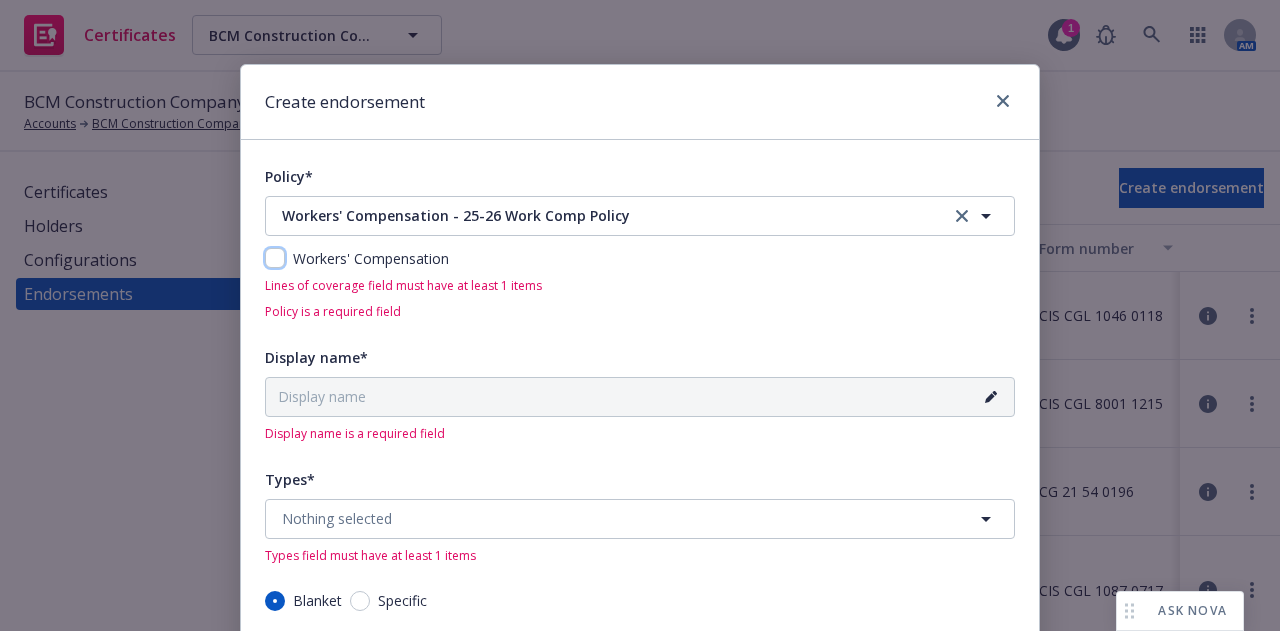 click at bounding box center (275, 258) 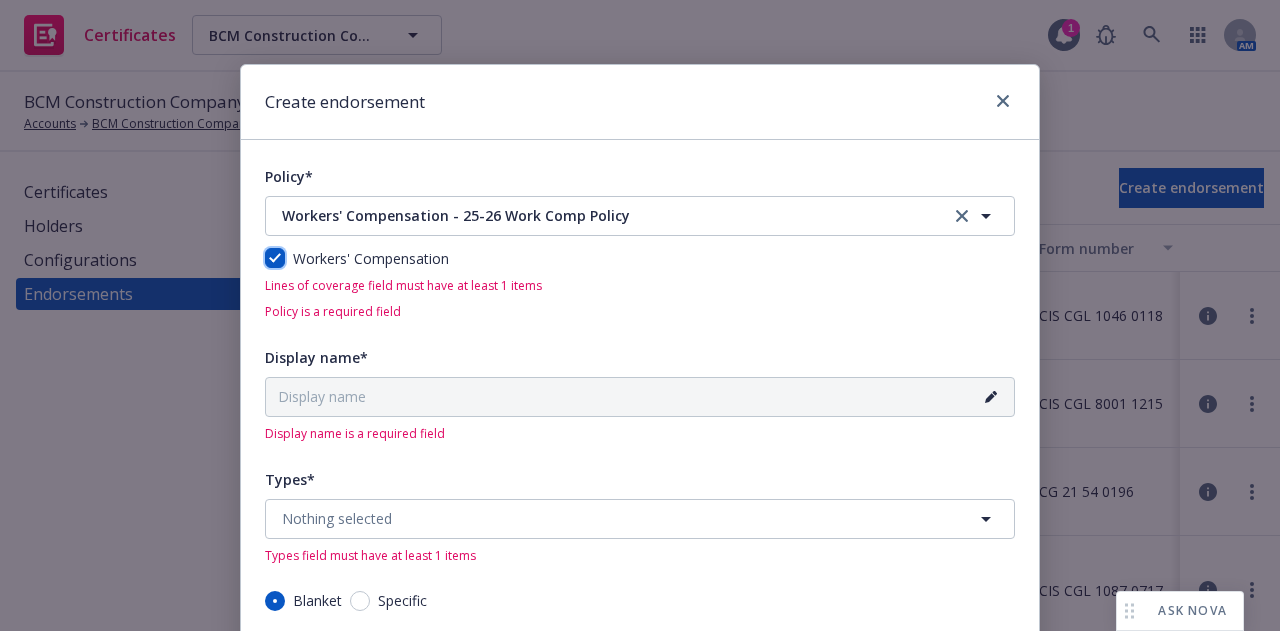 checkbox on "true" 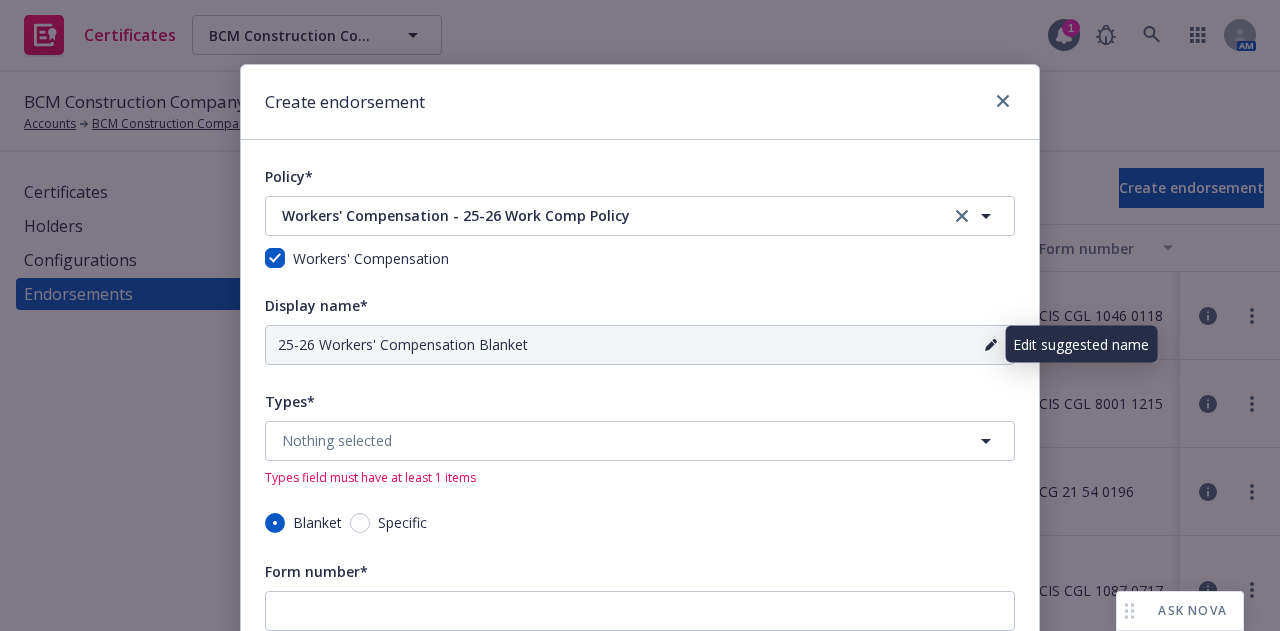 click 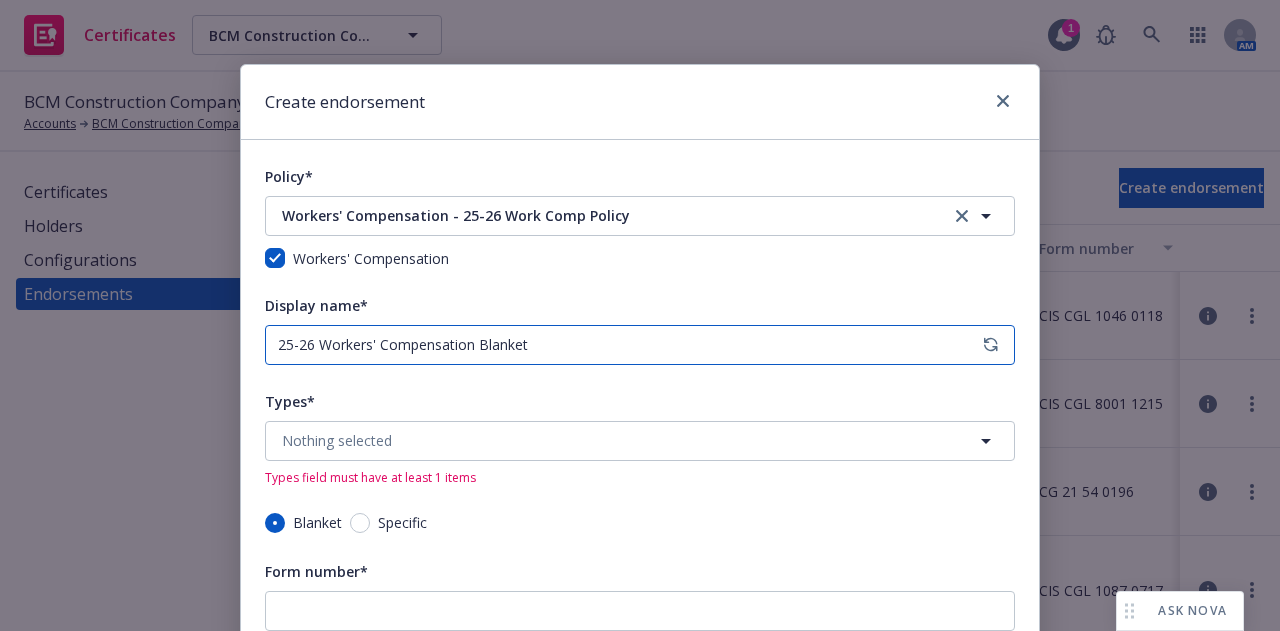 drag, startPoint x: 656, startPoint y: 339, endPoint x: 581, endPoint y: 341, distance: 75.026665 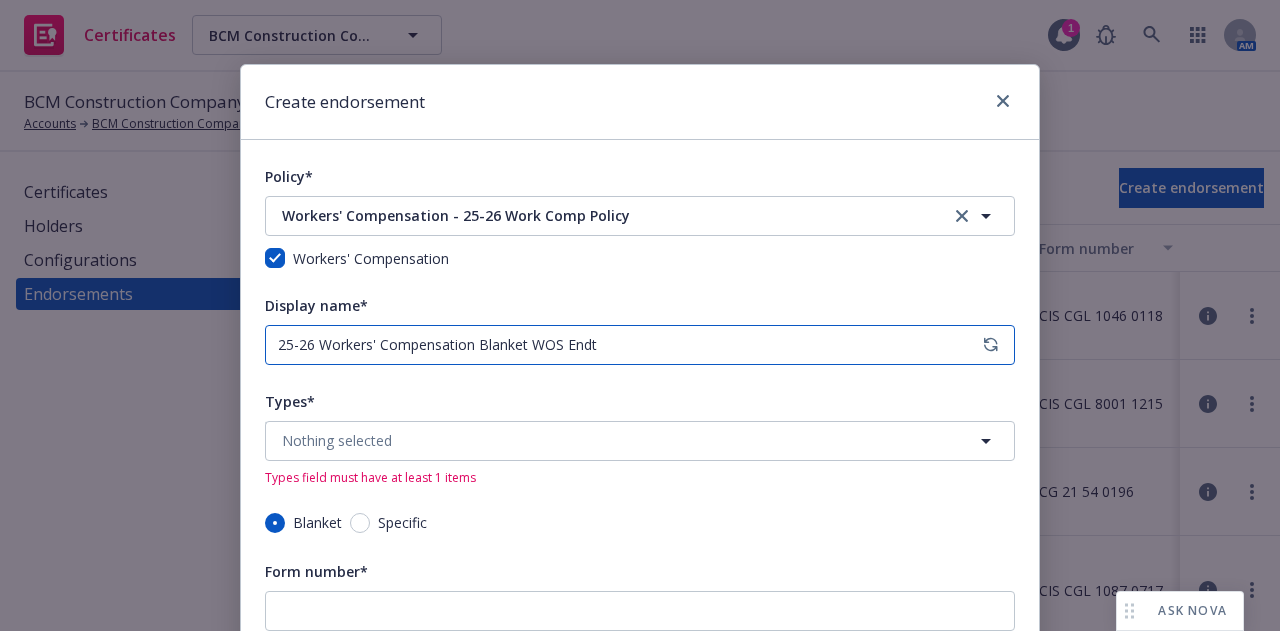type on "25-26 Workers' Compensation Blanket WOS Endt" 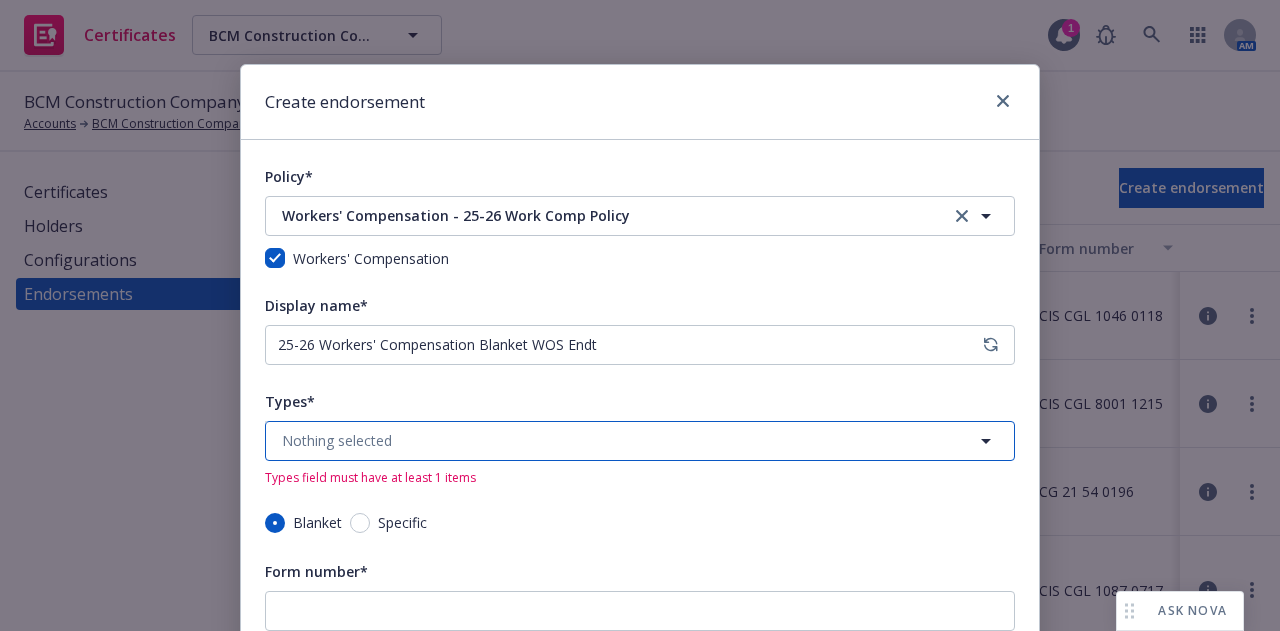 click on "Nothing selected" at bounding box center [640, 441] 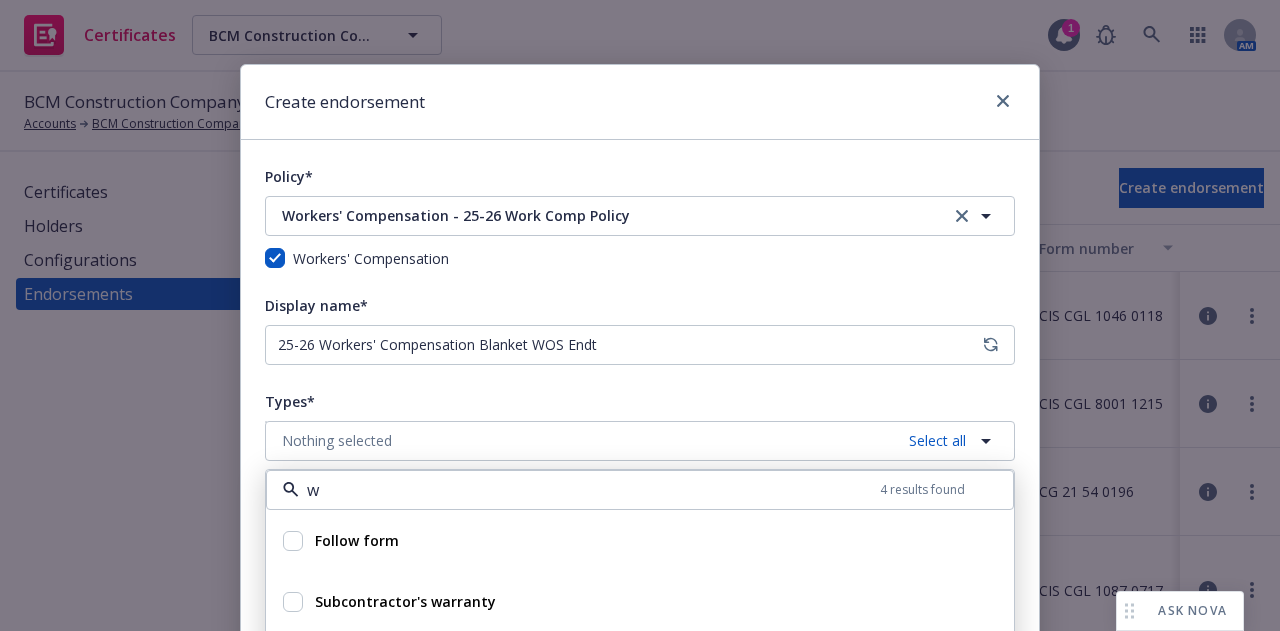 type on "wa" 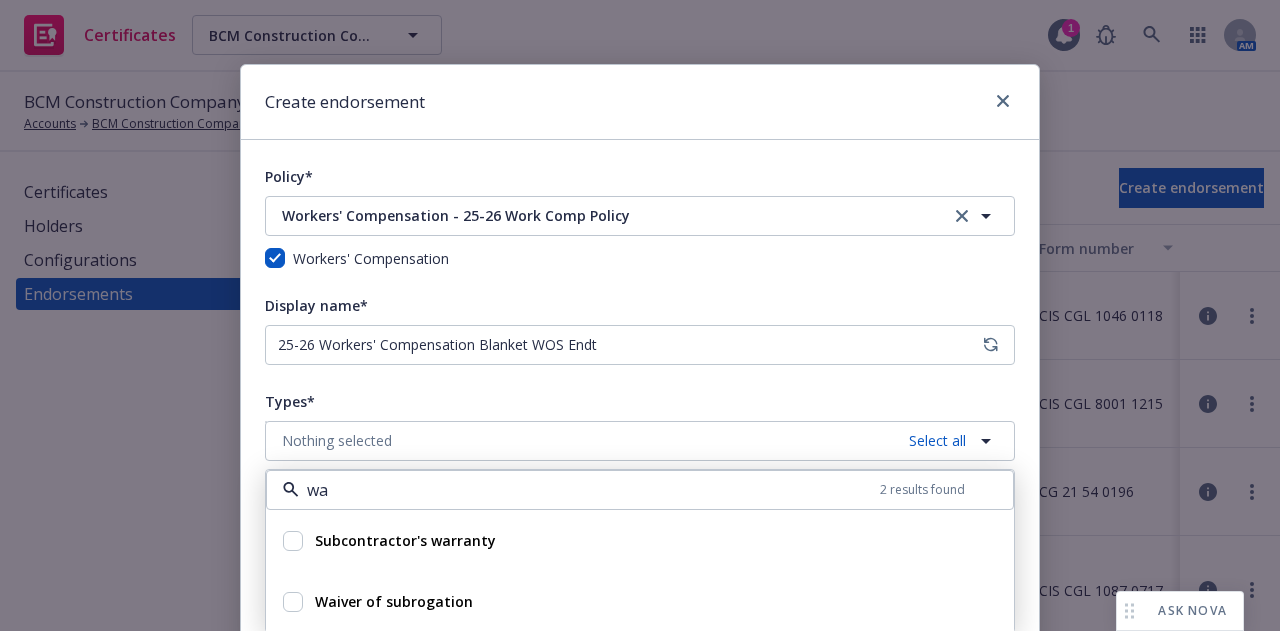 click at bounding box center [293, 602] 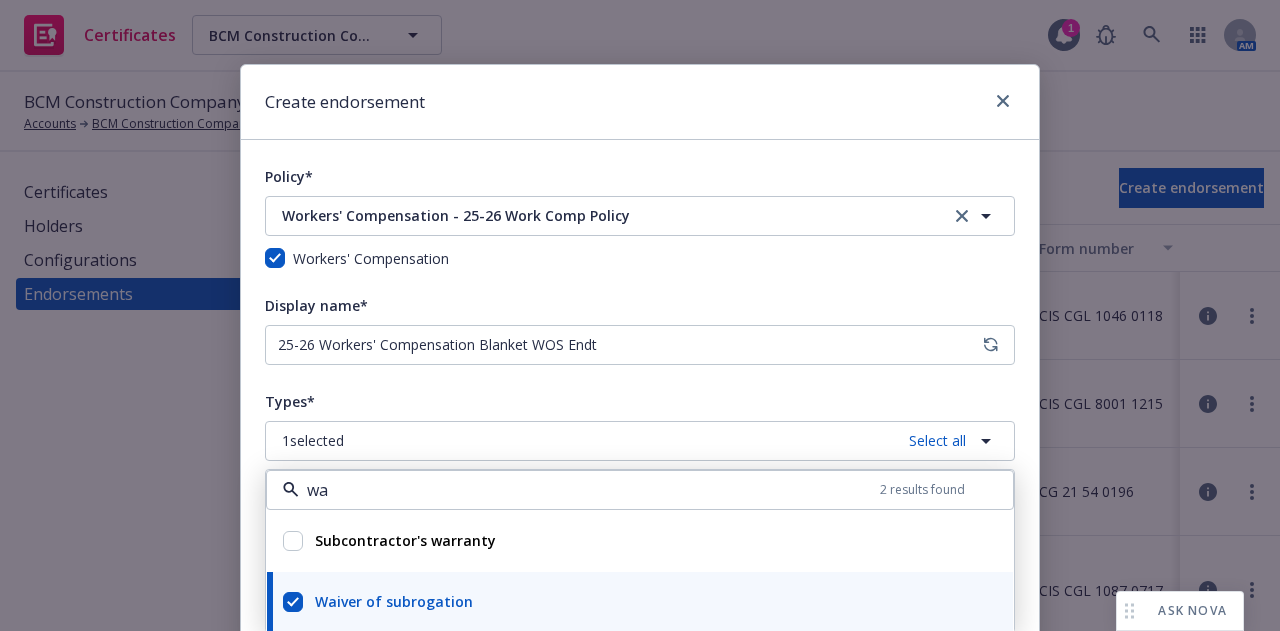 type on "wa" 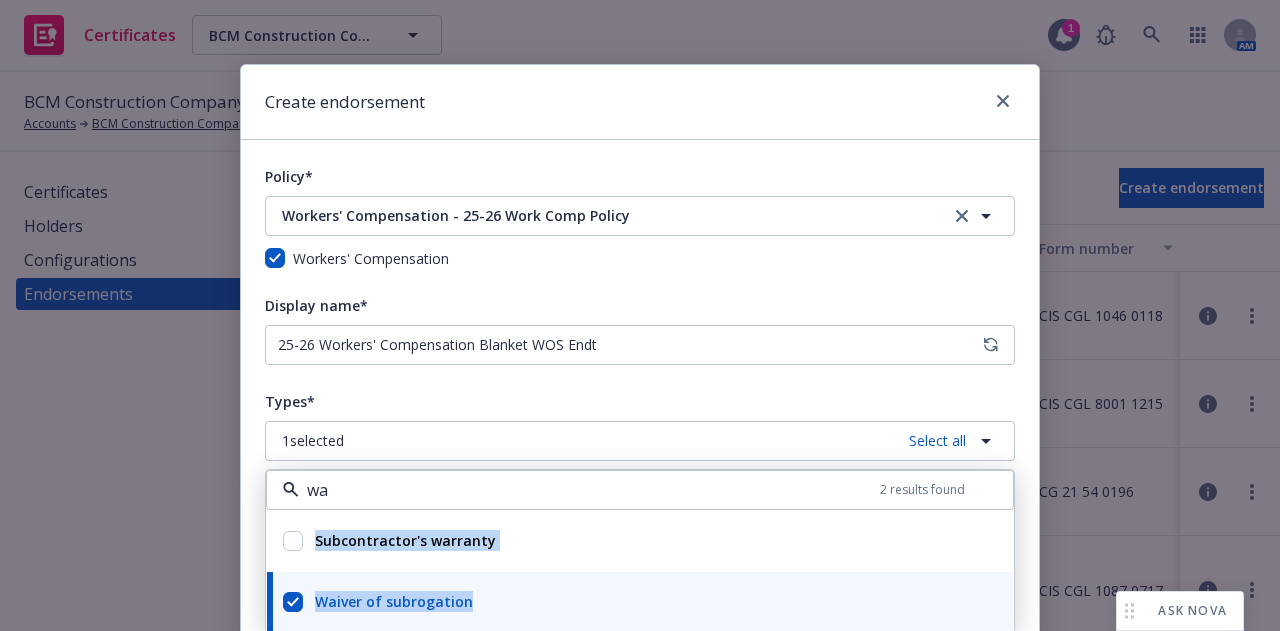 drag, startPoint x: 253, startPoint y: 467, endPoint x: 258, endPoint y: 514, distance: 47.26521 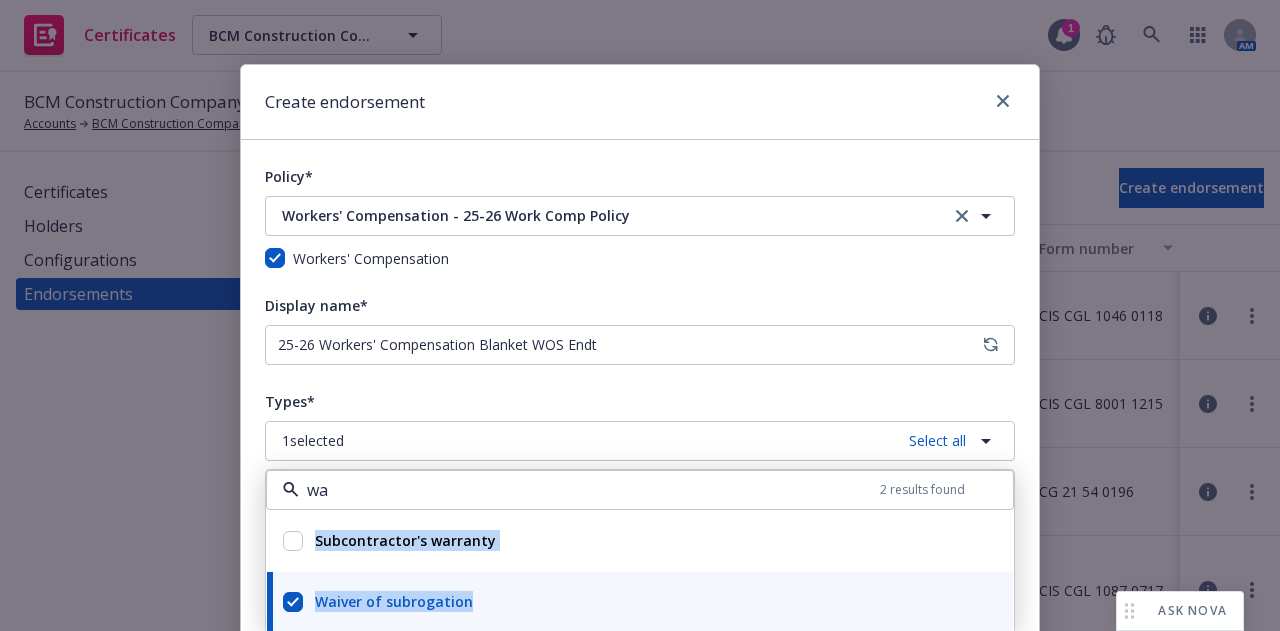click on "Policy* Workers' Compensation - 25-26 Work Comp Policy Workers' Compensation - 25-26 Work Comp Policy Workers' Compensation Display name* 25-26 Workers' Compensation Blanket WOS Endt Types* 1  selected Select all wa 2 results found Subcontractor's warranty Waiver of subrogation Waiver of subrogation Blanket Specific Form number* Form number is a required field Endorsement document* Upload or drag and drop a file Remove encryption from a PDF One method to remove the encryption from a PDF file is to print the file to a PDF file. This will create a copy of the original file without the encryption. To do this: Open the PDF file in your Google Chrome. Press  " Print "   >  Save as PDF. Save the PDF file in the desired location. The new file will not be encrypted. File is a required field Notes Enabled? Enabled Disabled" at bounding box center [640, 706] 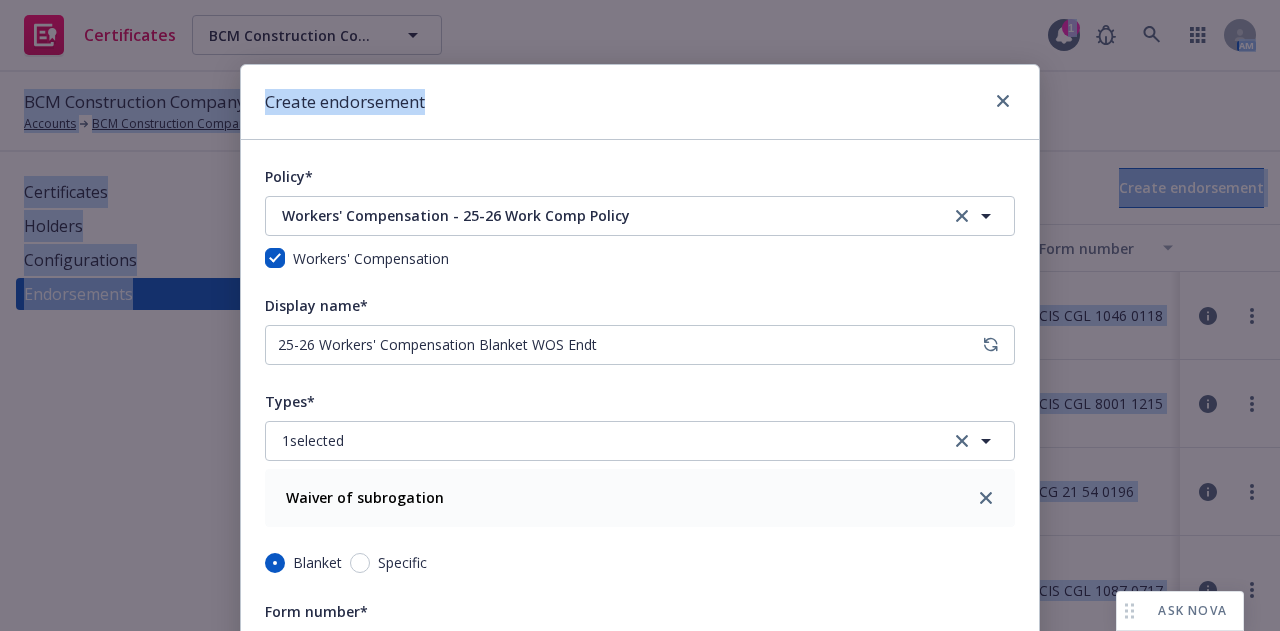drag, startPoint x: 744, startPoint y: 97, endPoint x: 802, endPoint y: -1, distance: 113.87713 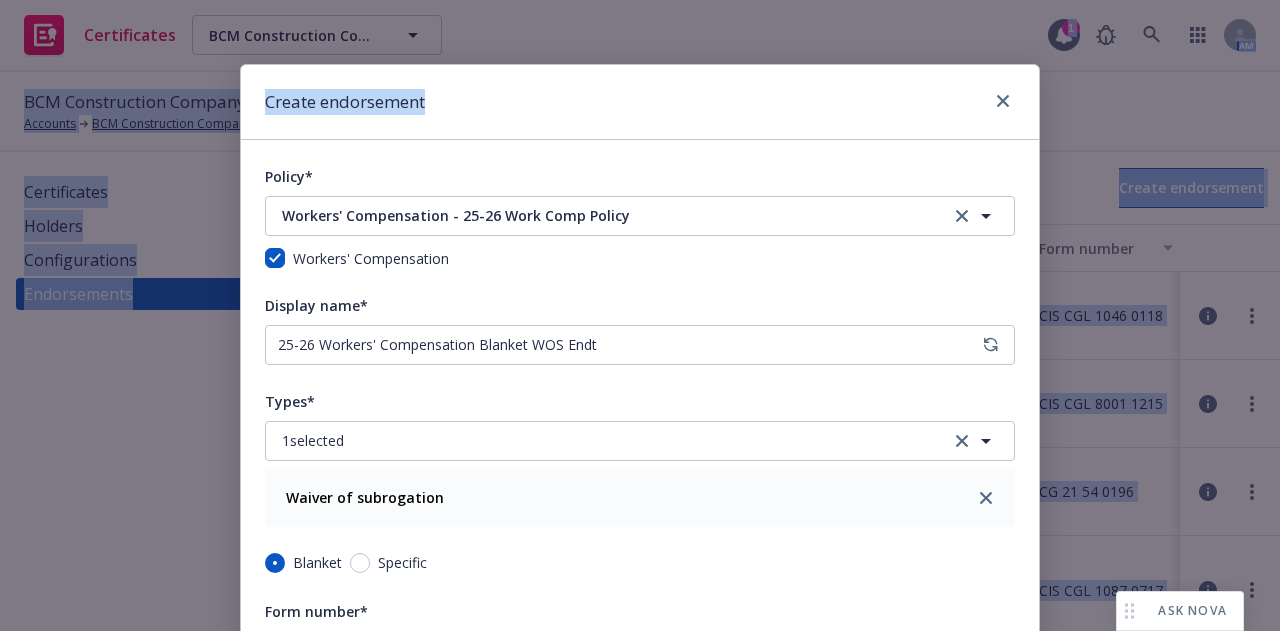 click on "Certificates BCM Construction Company, Inc. BCM Construction Company, Inc.  1 AM BCM Construction Company, Inc.  Accounts BCM Construction Company, Inc.  Certificates Certificates Holders Configurations Endorsements Active Archived Create endorsement Display name Types Lines of coverage Enabled? Specific/Blanket Form number 25-26 General Liability Residential Const Excl Endt  Residential Exclusion General Liability Enabled Blanket CIS CGL 1046 0118 25-26 General Liability Per Project Agg Endt  Per Project Aggregate General Liability Enabled Blanket CIS CGL 8001 1215 25-26 General Liability OCIP Excl Endt Wrap Up (OCIP) Exclusion General Liability Enabled Blanket CG 21 54 0196 25-26 General Liability Condo-Townhouse Excl Endt  Condo-Townhouse Exclusion Endorsement General Liability Enabled Blanket CIS CGL 1087 0717 25-26 General Liability Blanket WOS Endt  Waiver of Subrogation General Liability Enabled Blanket CG 24 04 0509 25-26 General Liability Blanket Primary Endt  Primary Non-Contributory Enabled Blanket" at bounding box center (640, 315) 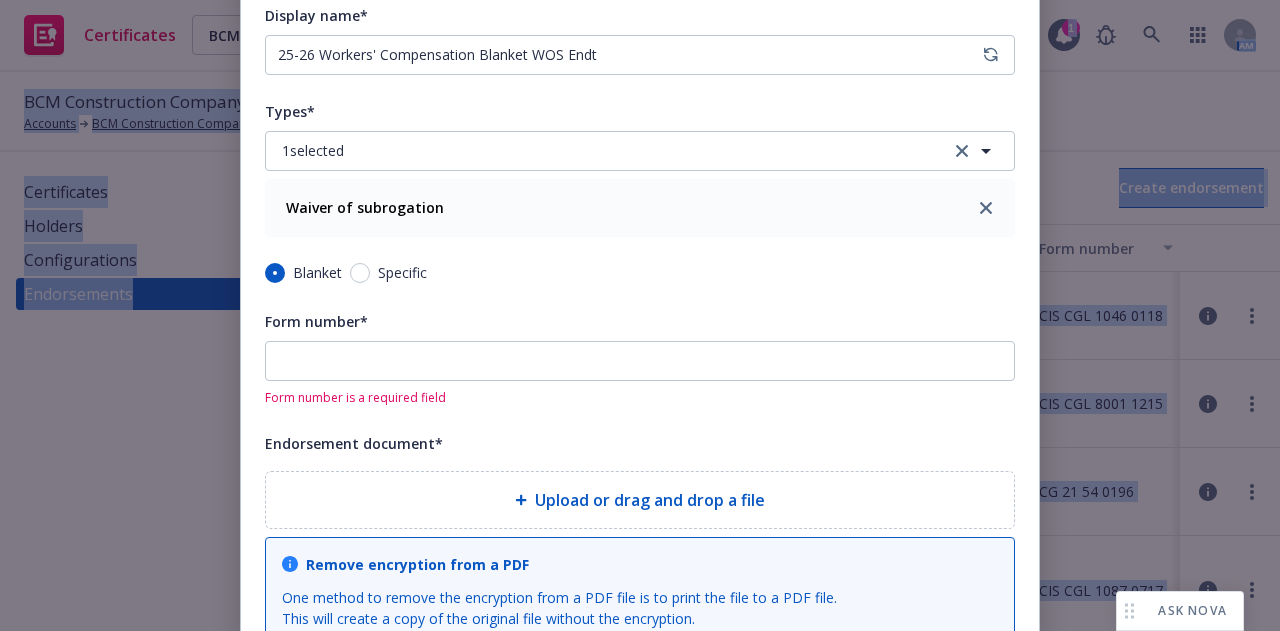 scroll, scrollTop: 282, scrollLeft: 0, axis: vertical 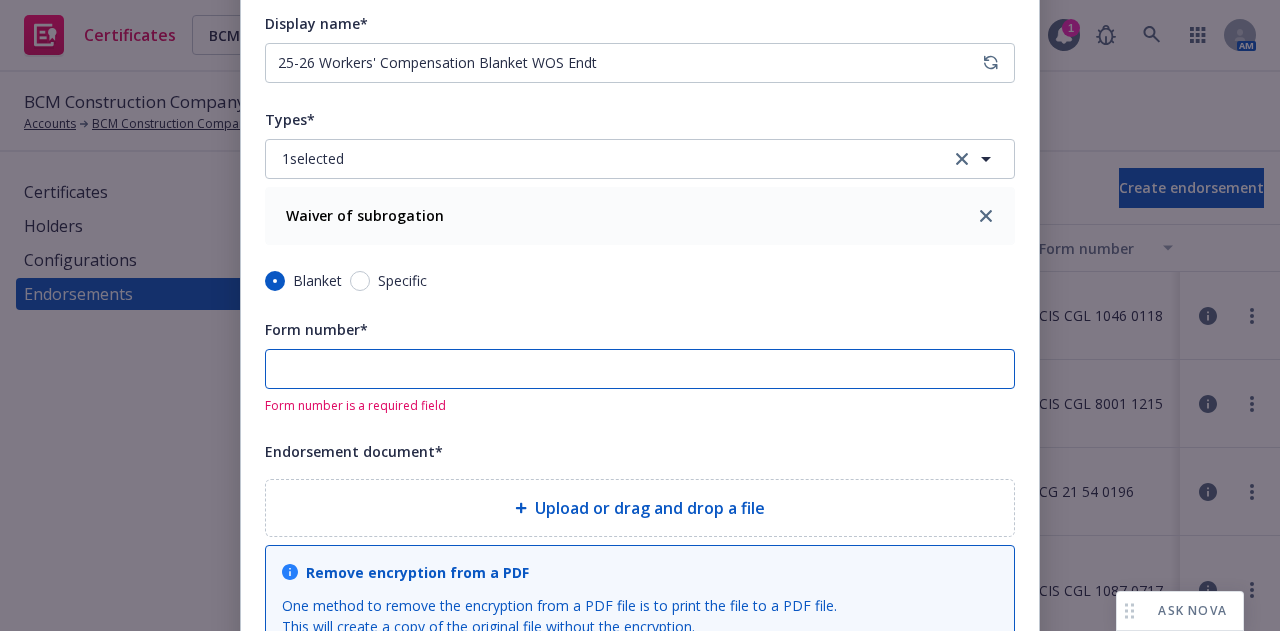 click on "Form number*" at bounding box center [640, 369] 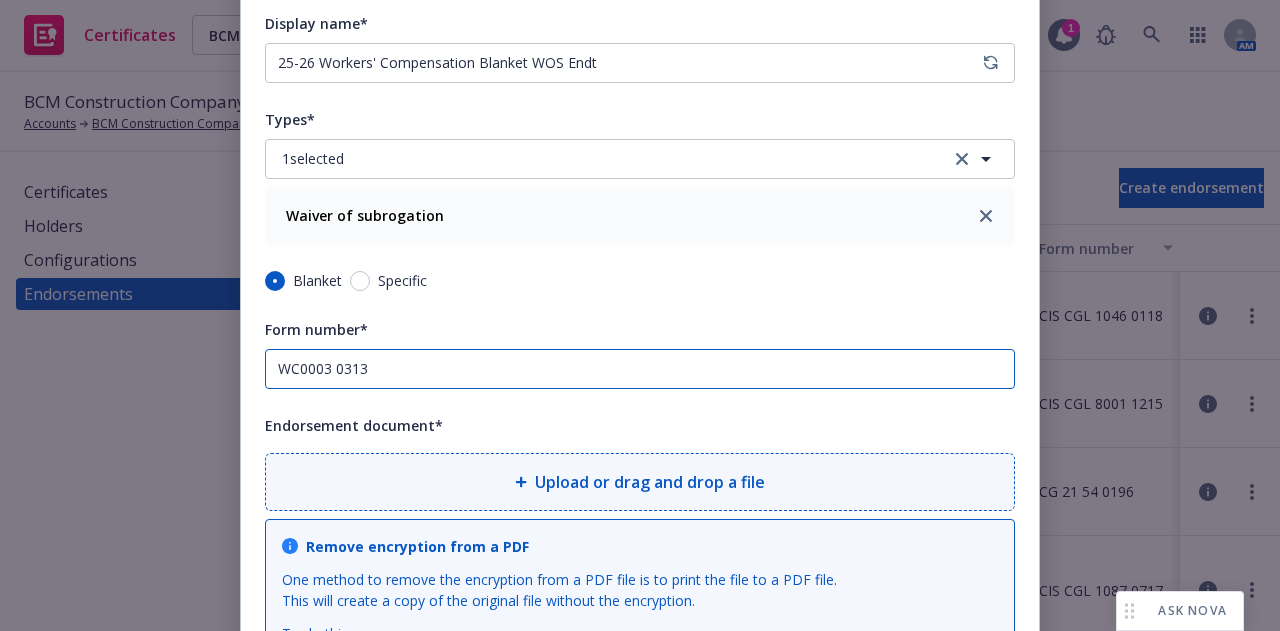 type on "WC0003 0313" 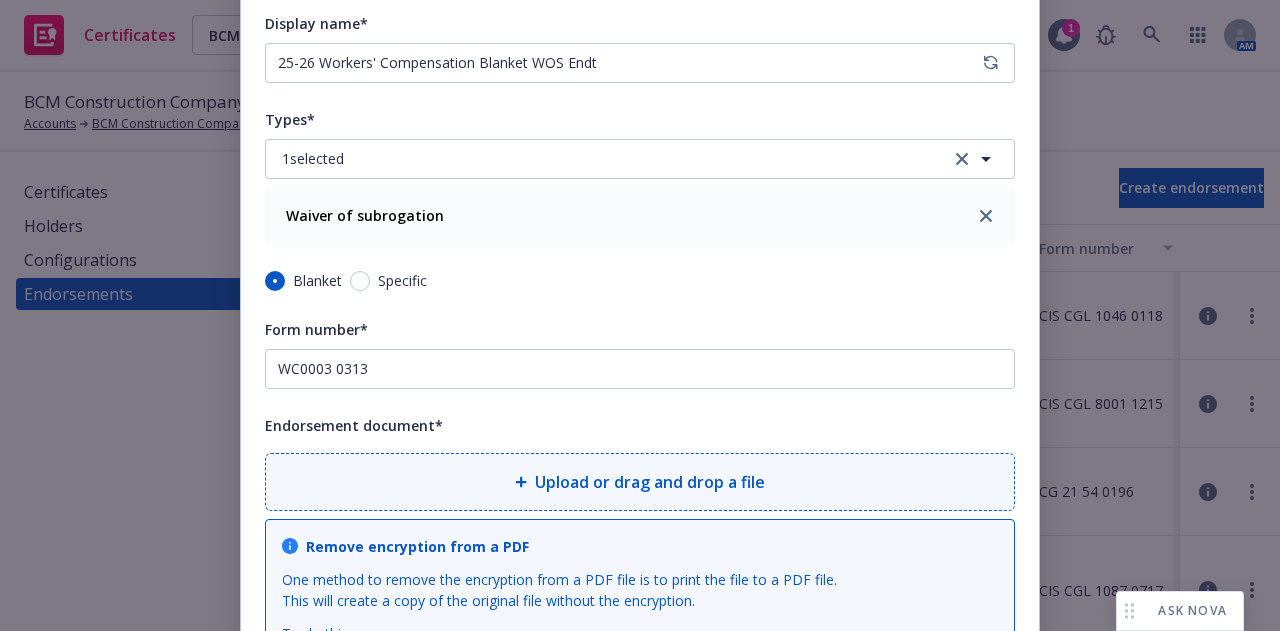 drag, startPoint x: 534, startPoint y: 493, endPoint x: 506, endPoint y: 473, distance: 34.4093 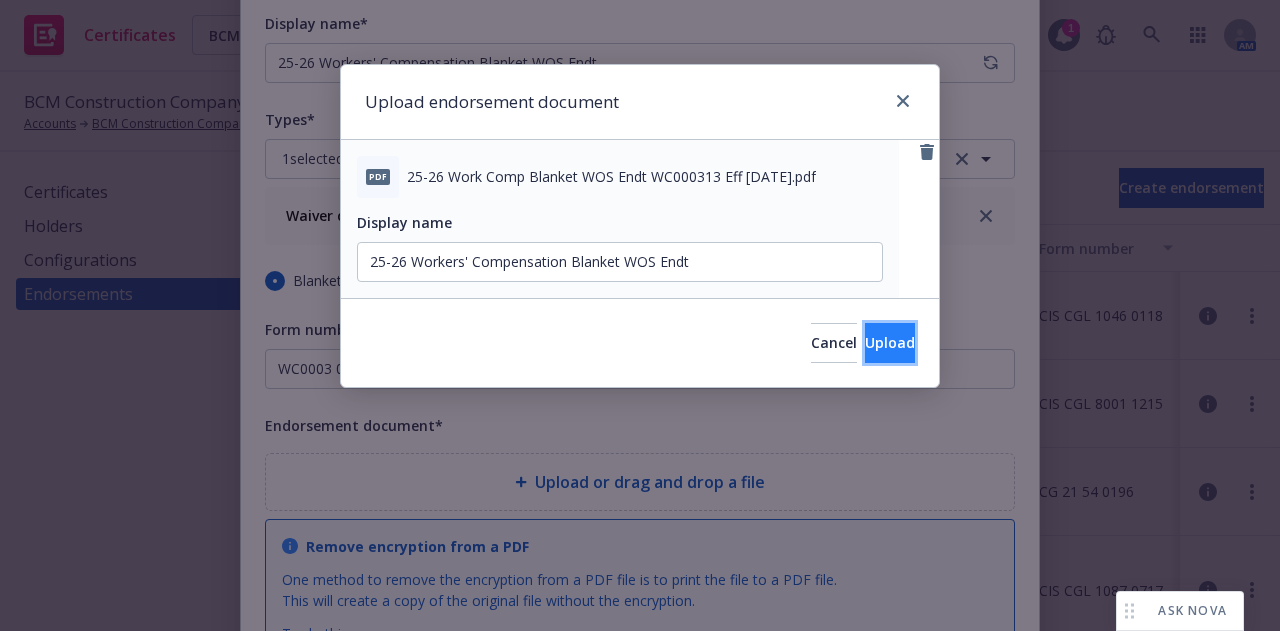click on "Upload" at bounding box center [890, 343] 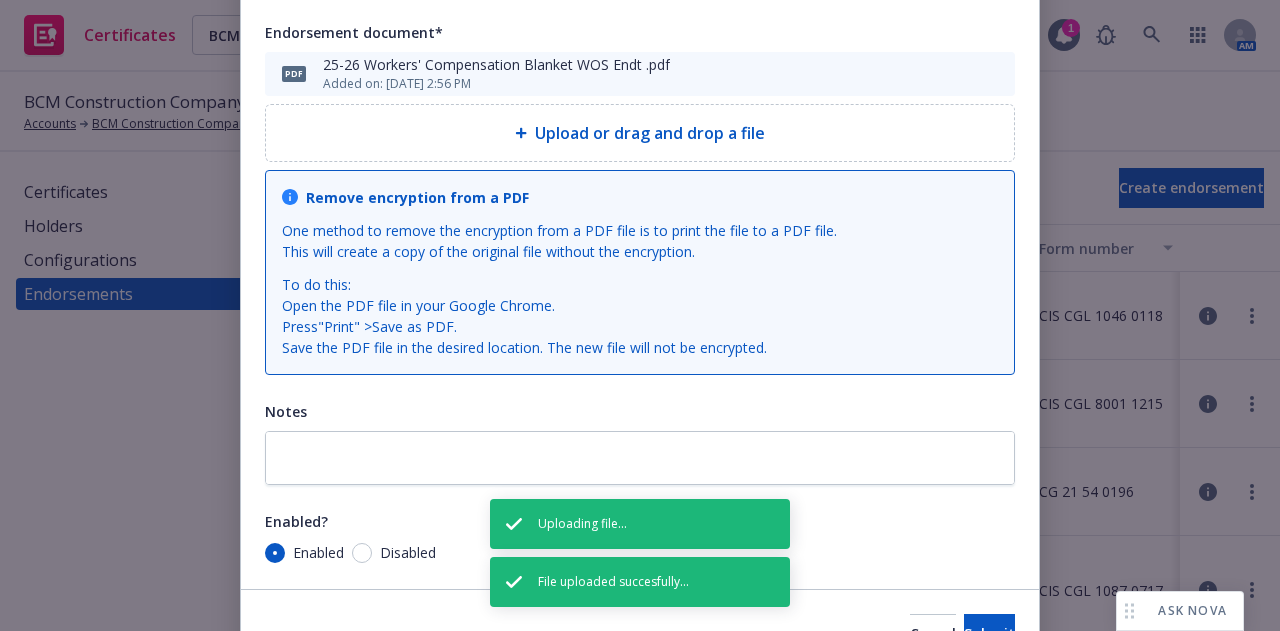 scroll, scrollTop: 783, scrollLeft: 0, axis: vertical 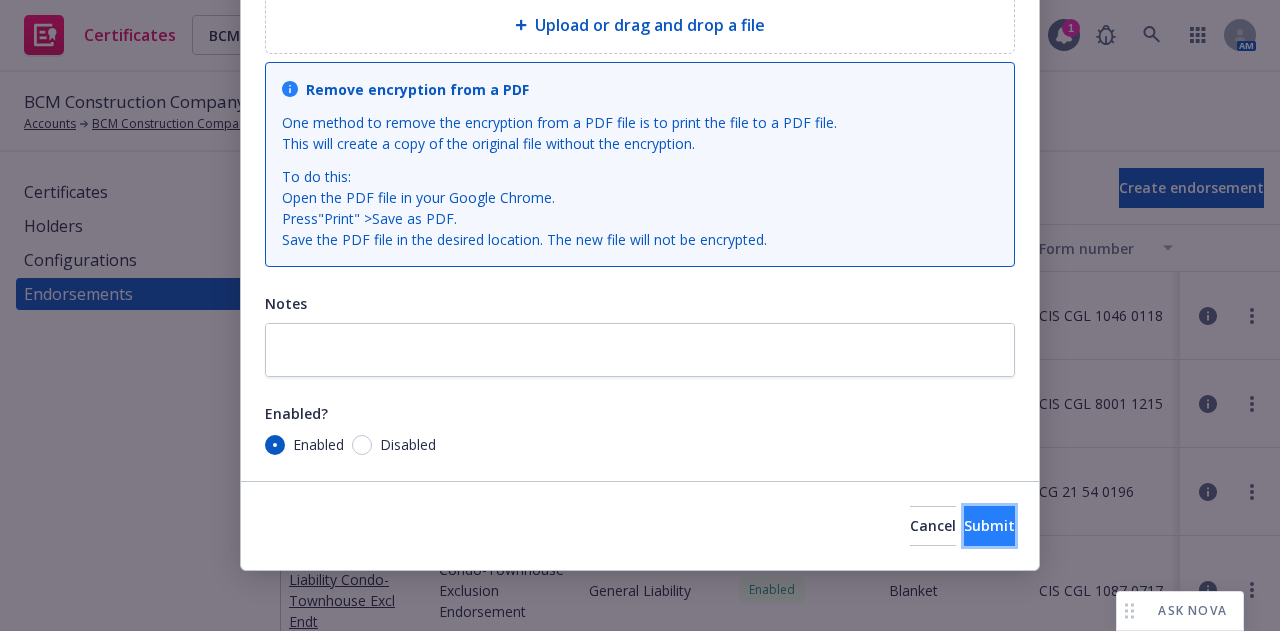 click on "Submit" at bounding box center (989, 526) 